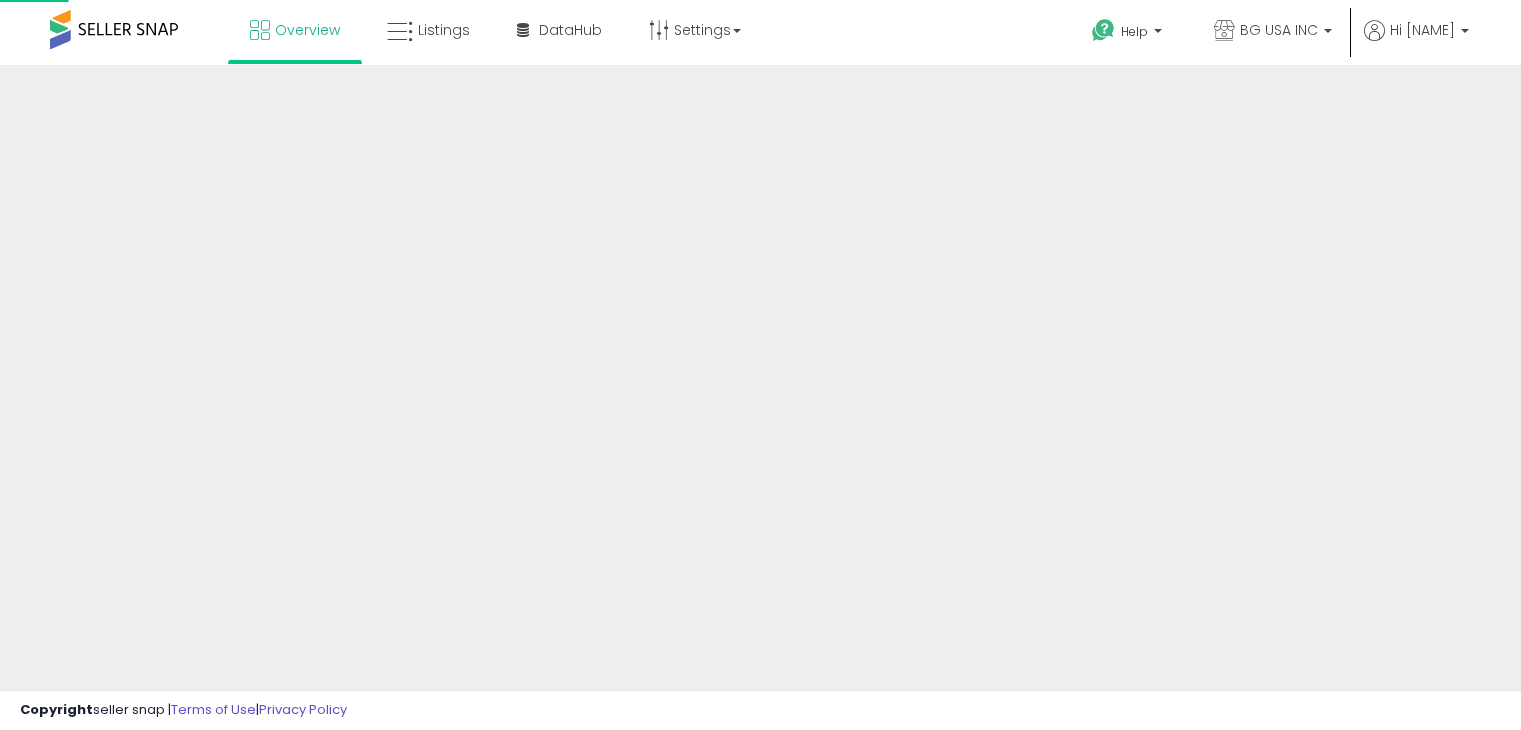 scroll, scrollTop: 0, scrollLeft: 0, axis: both 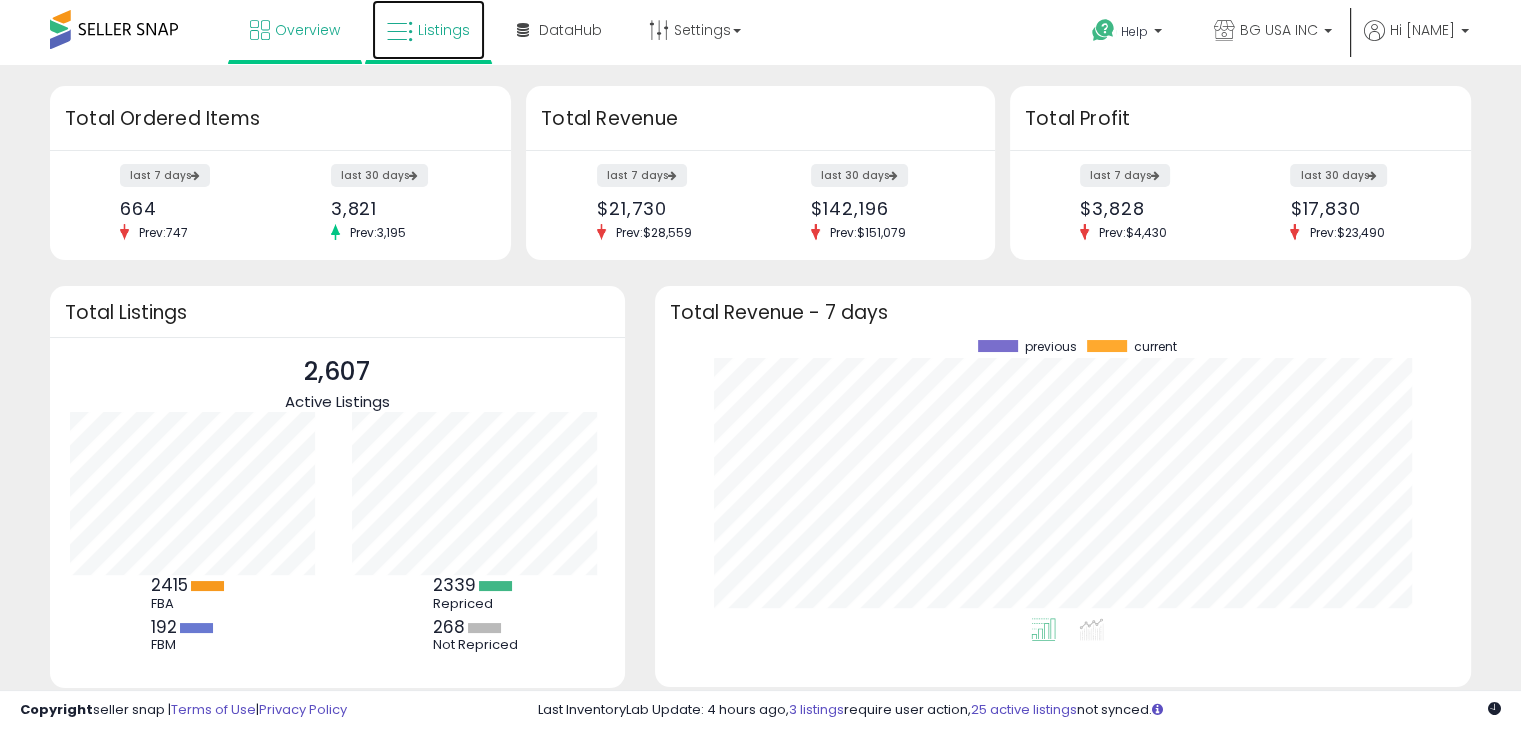 click on "Listings" at bounding box center (444, 30) 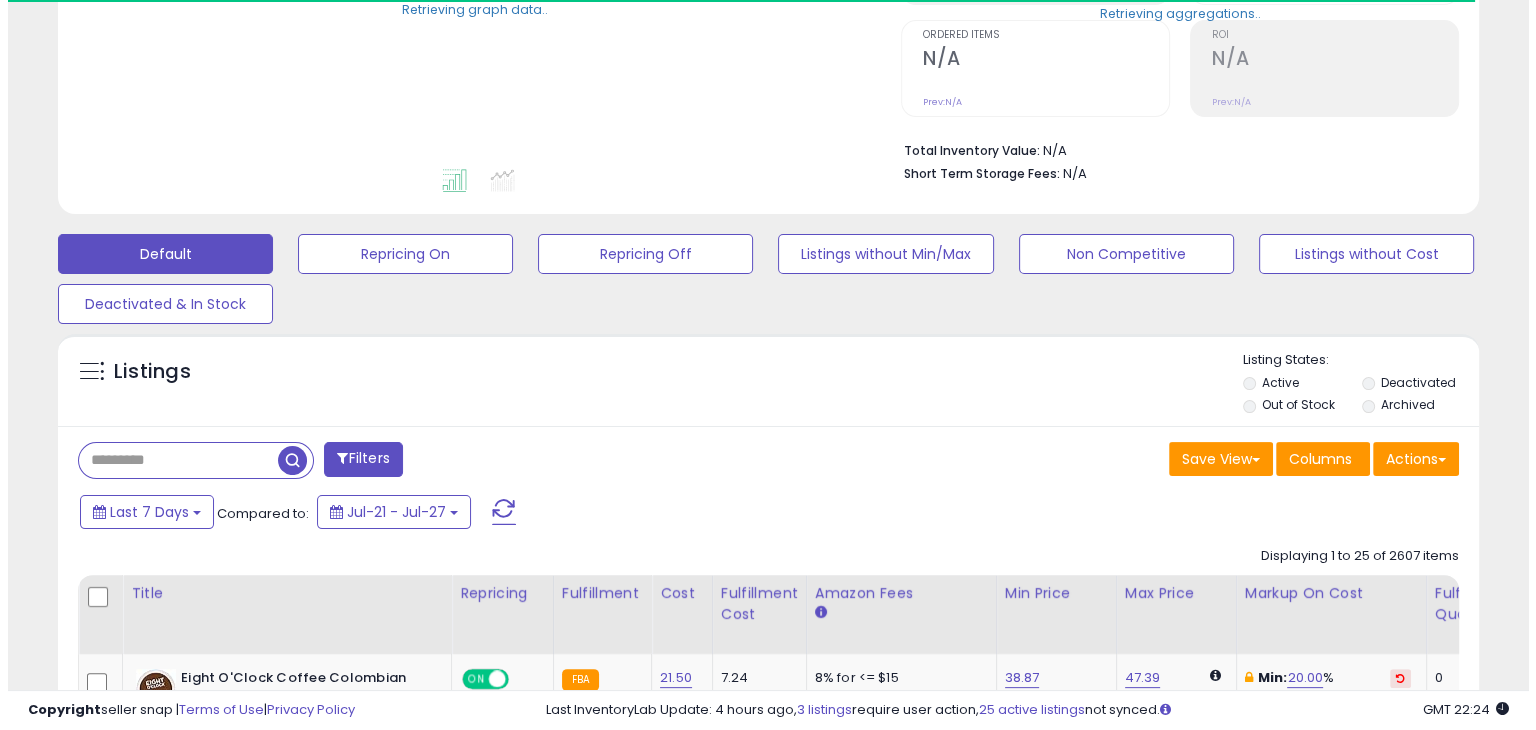 scroll, scrollTop: 400, scrollLeft: 0, axis: vertical 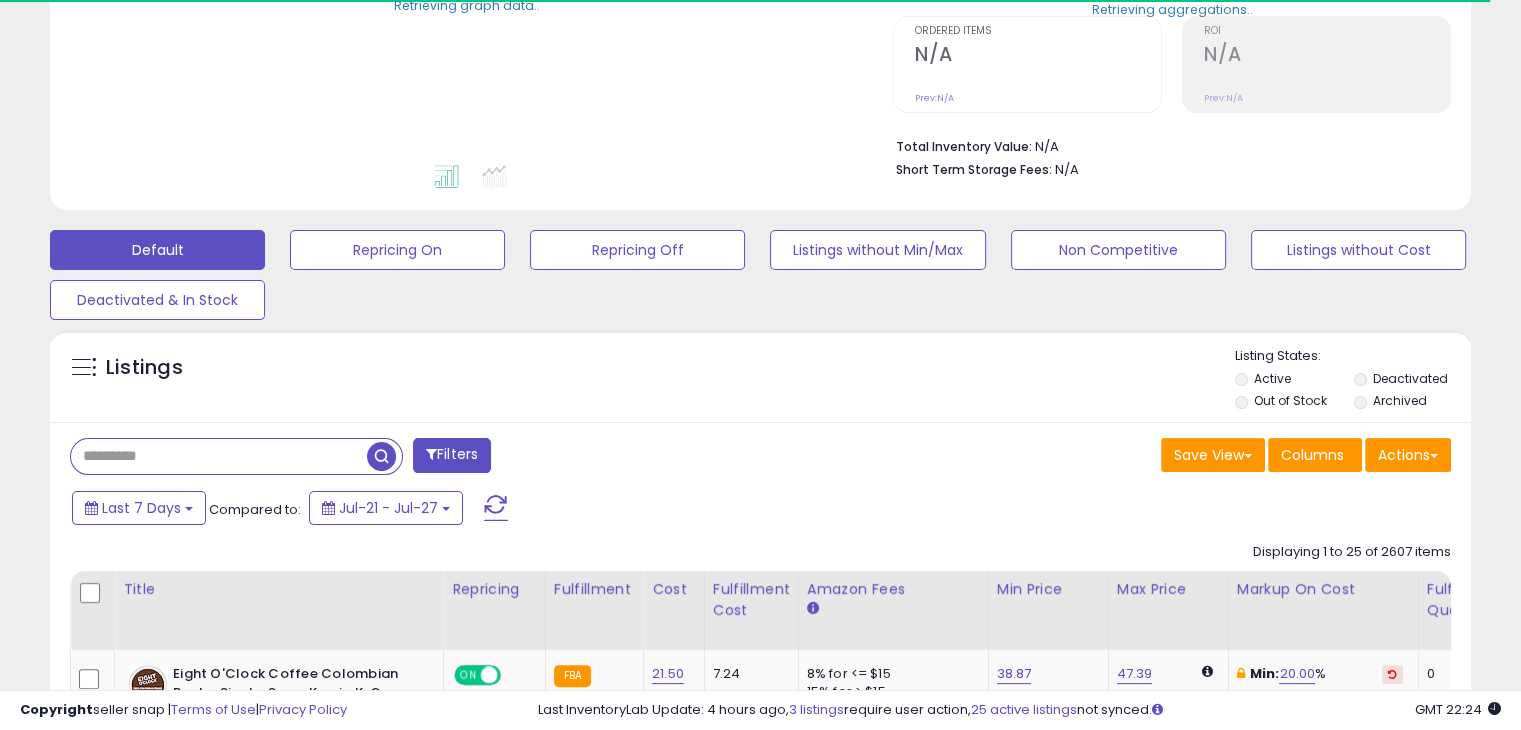 click at bounding box center [219, 456] 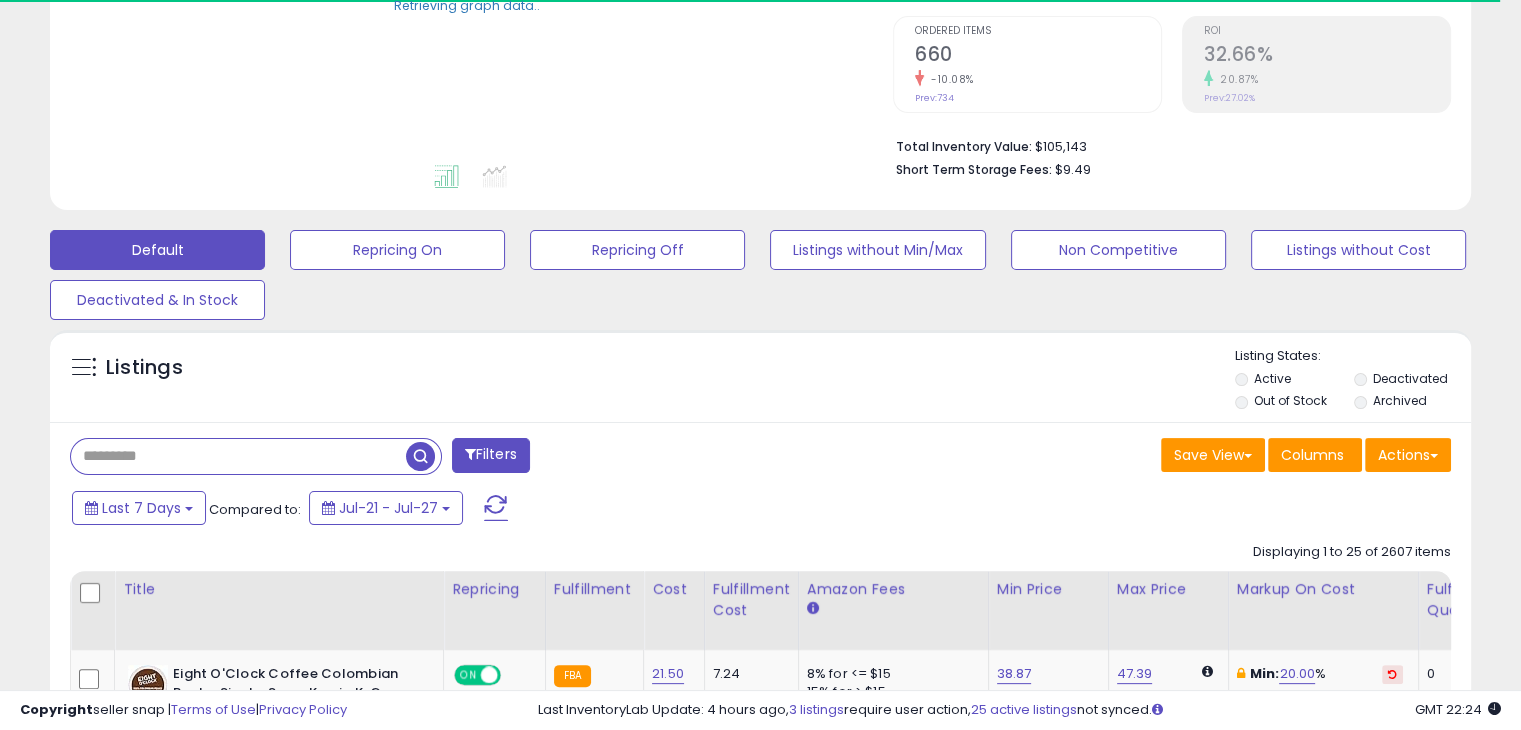paste on "**********" 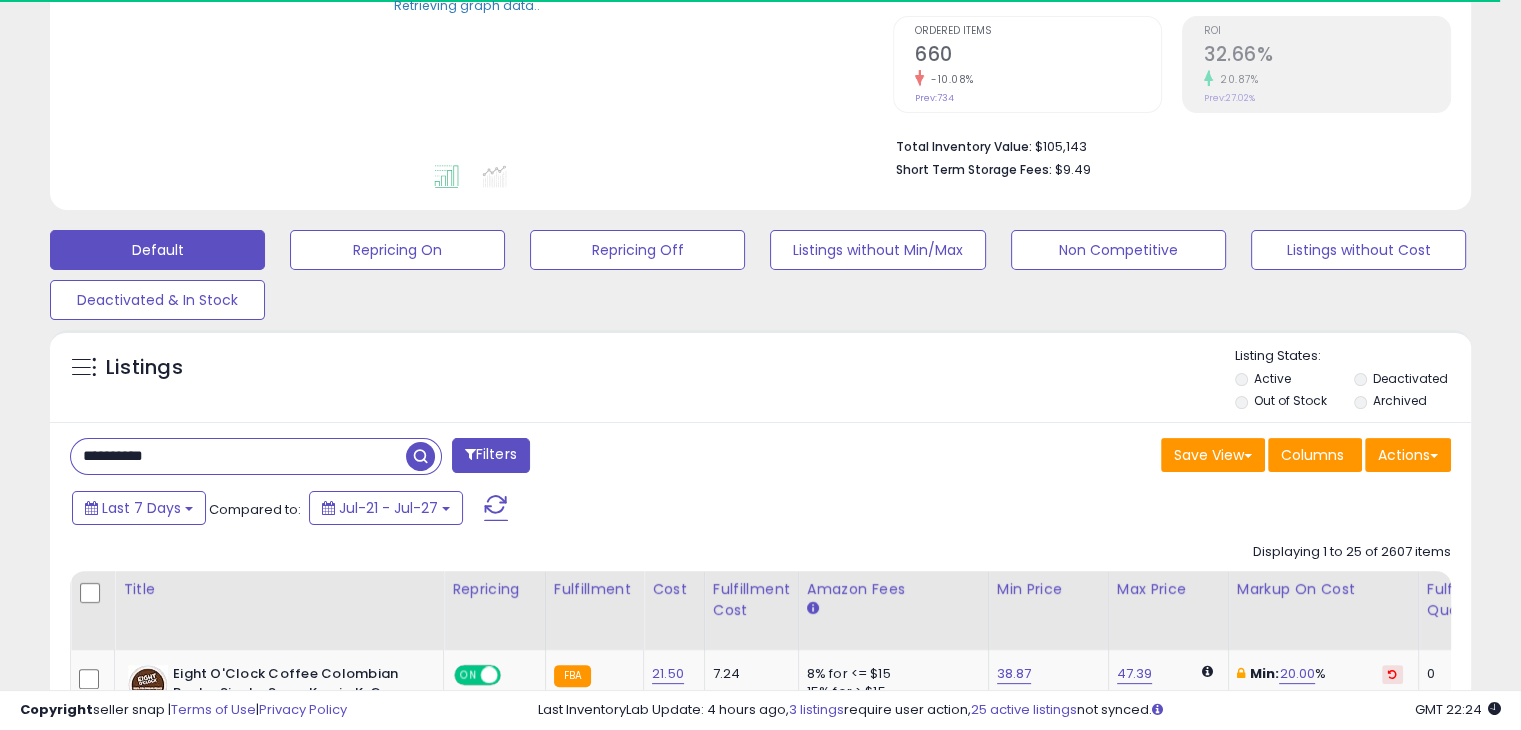 type on "**********" 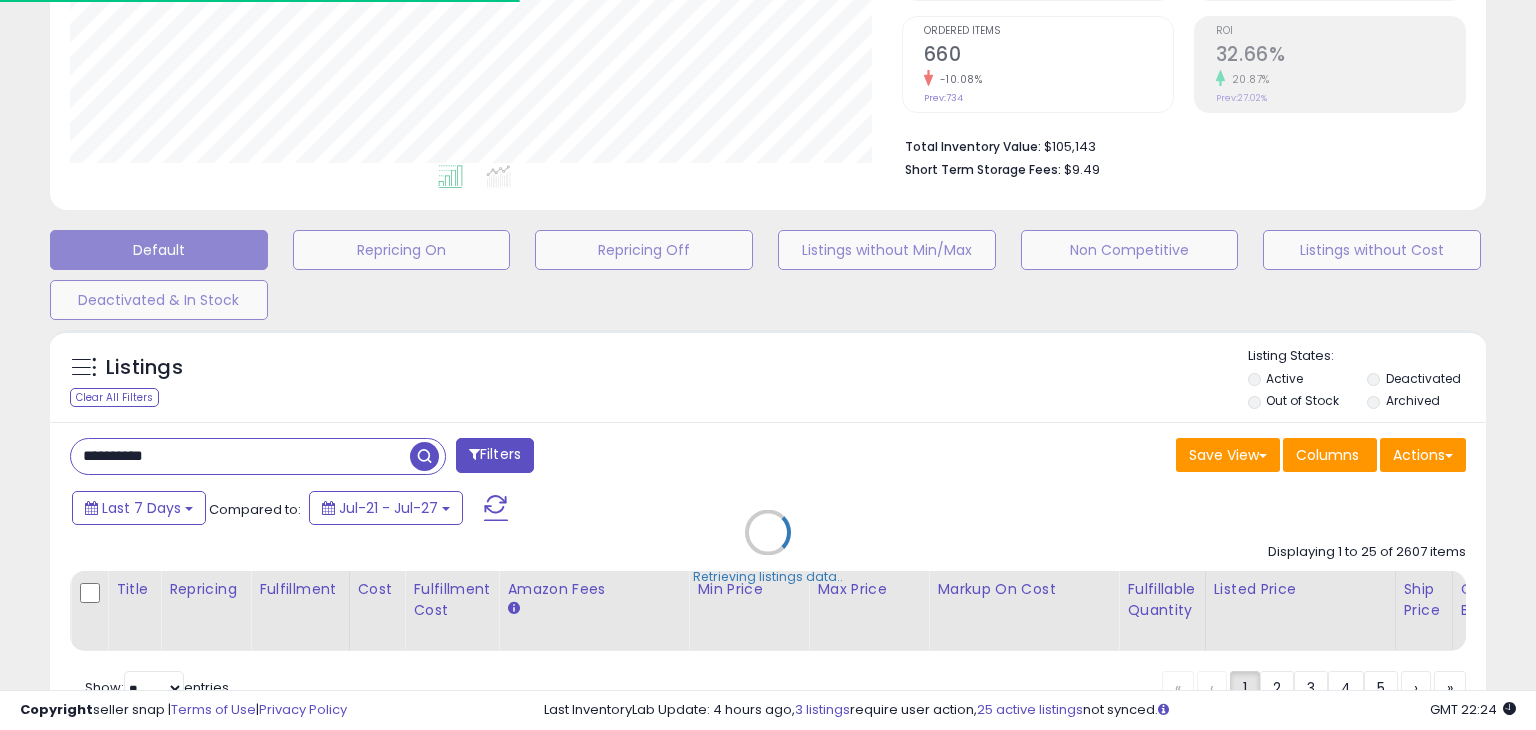 scroll, scrollTop: 999589, scrollLeft: 999168, axis: both 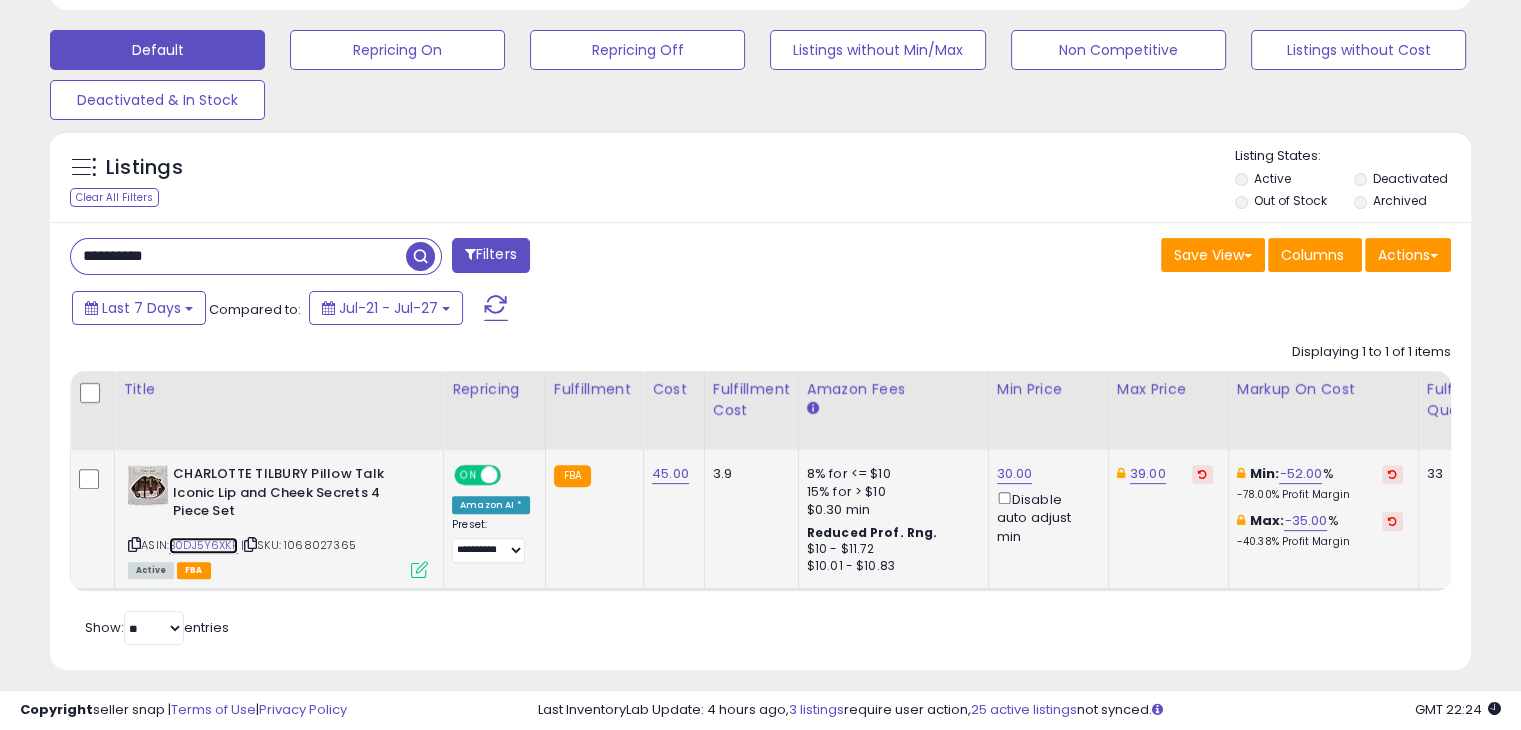 click on "B0DJ5Y6XKF" at bounding box center [203, 545] 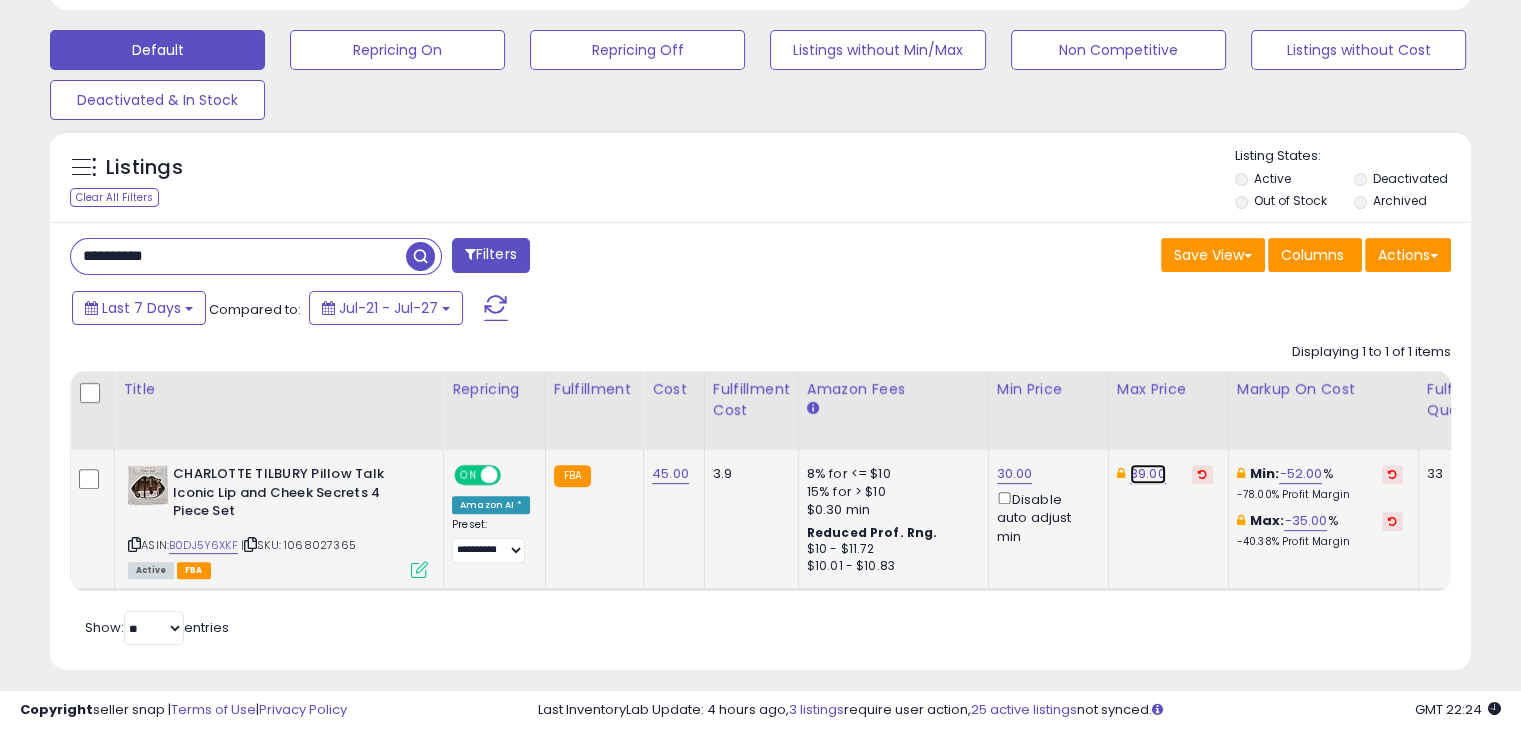 click on "39.00" at bounding box center [1148, 474] 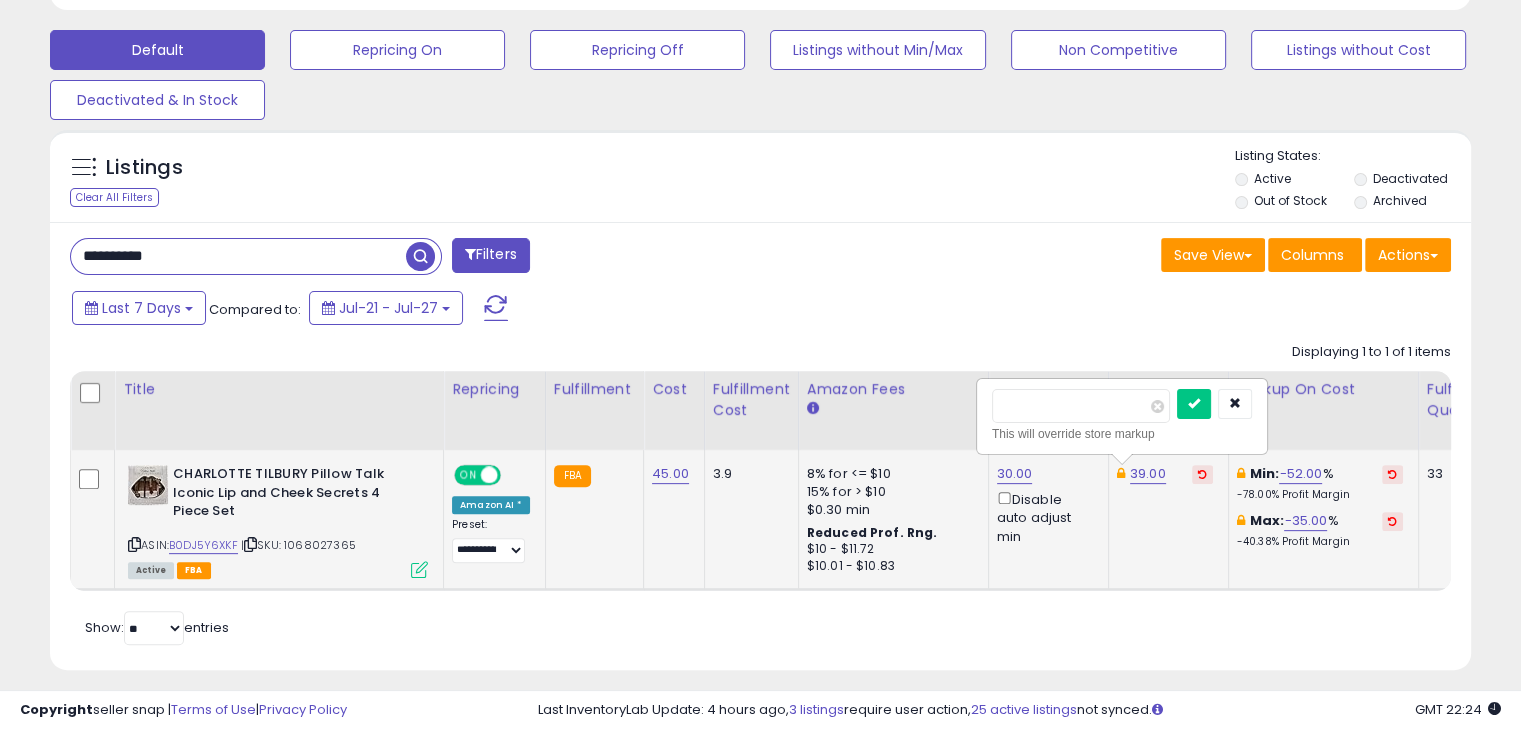 click on "*****" at bounding box center (1081, 406) 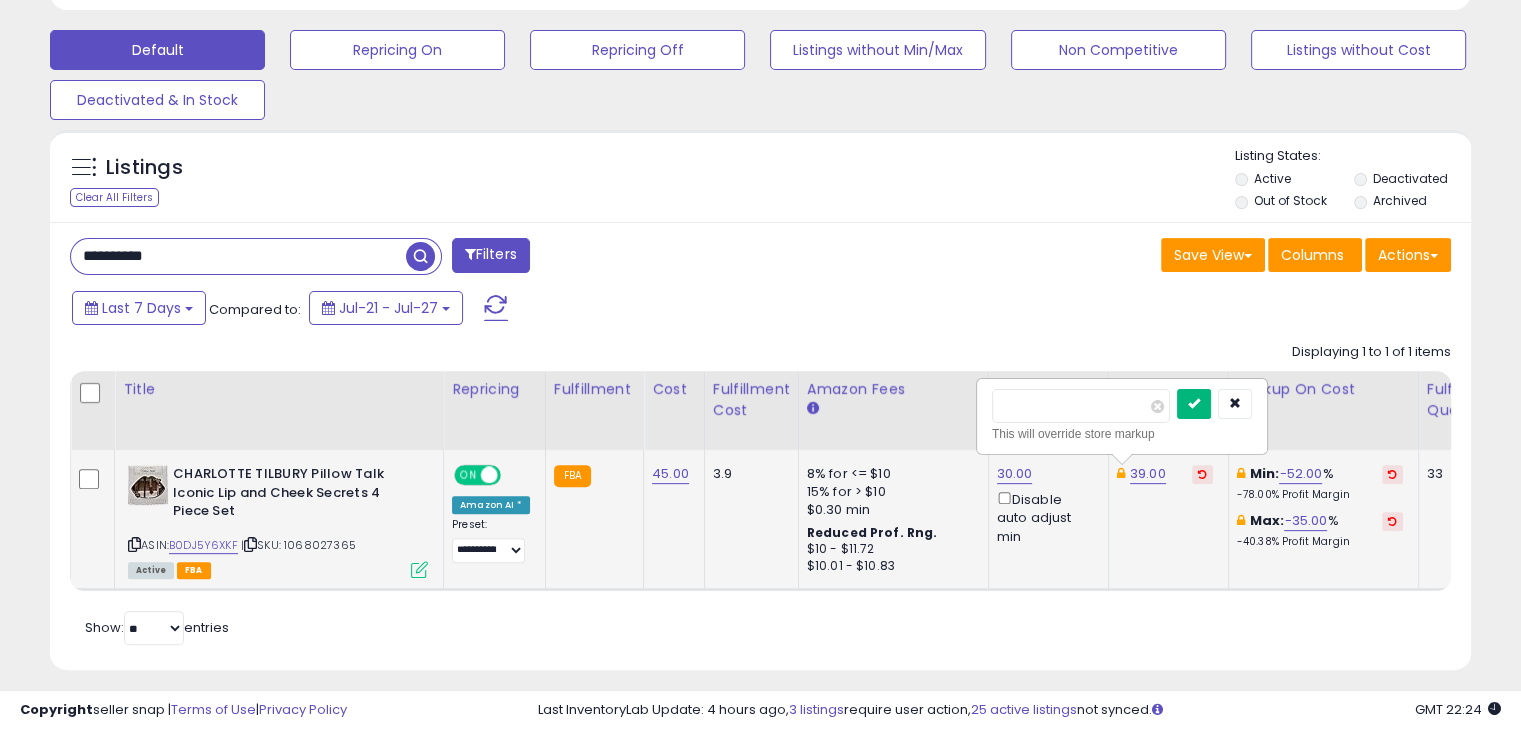 type on "*****" 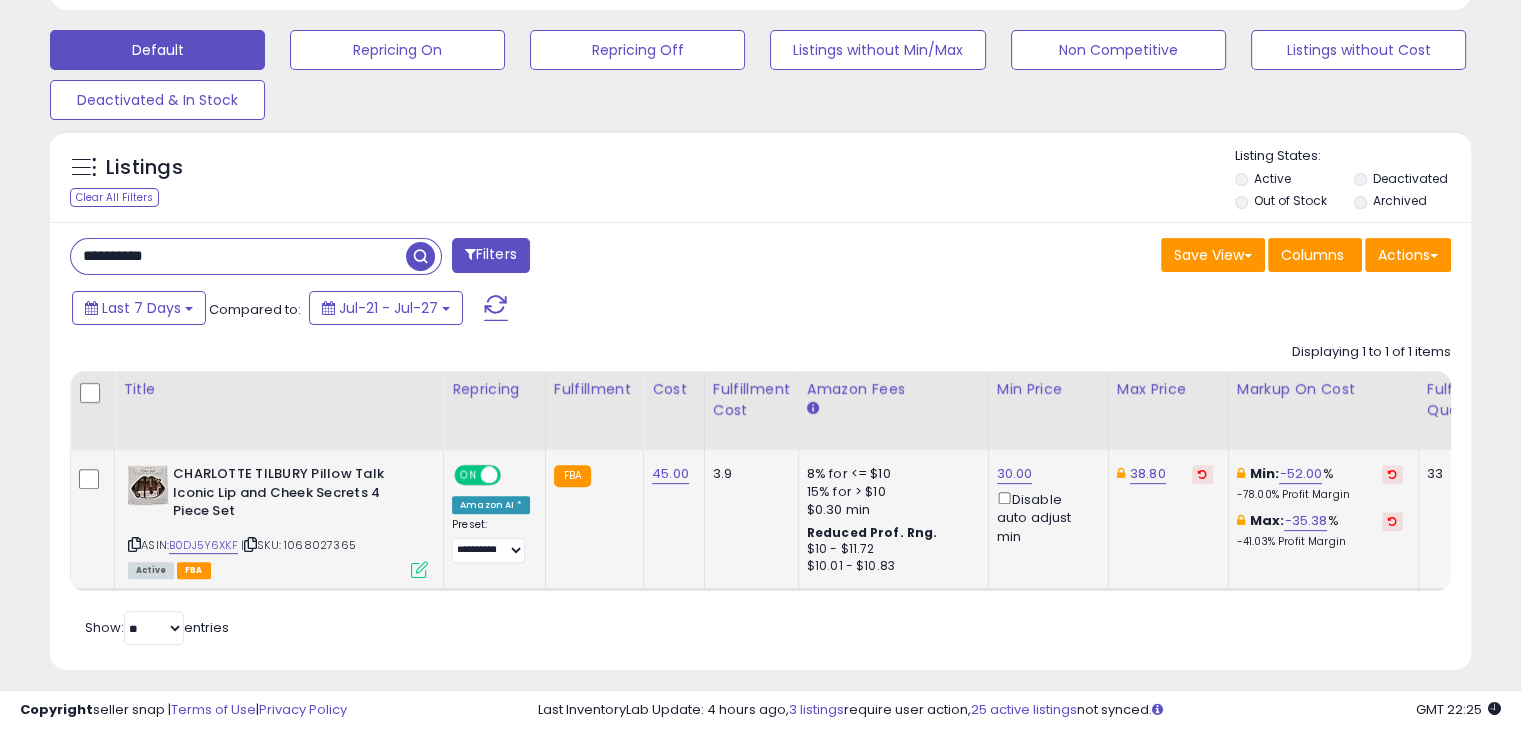click on "**********" at bounding box center [408, 258] 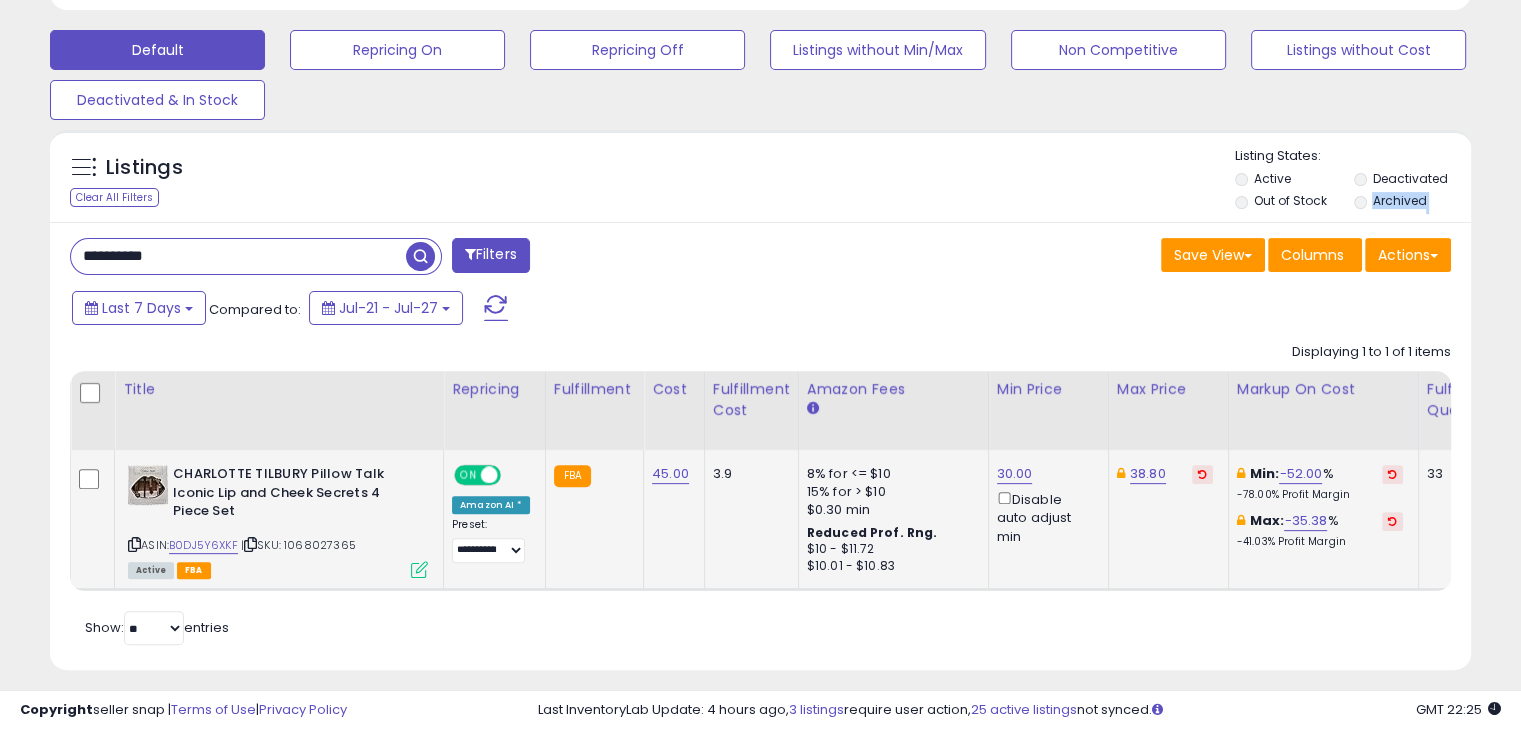click on "**********" at bounding box center (408, 258) 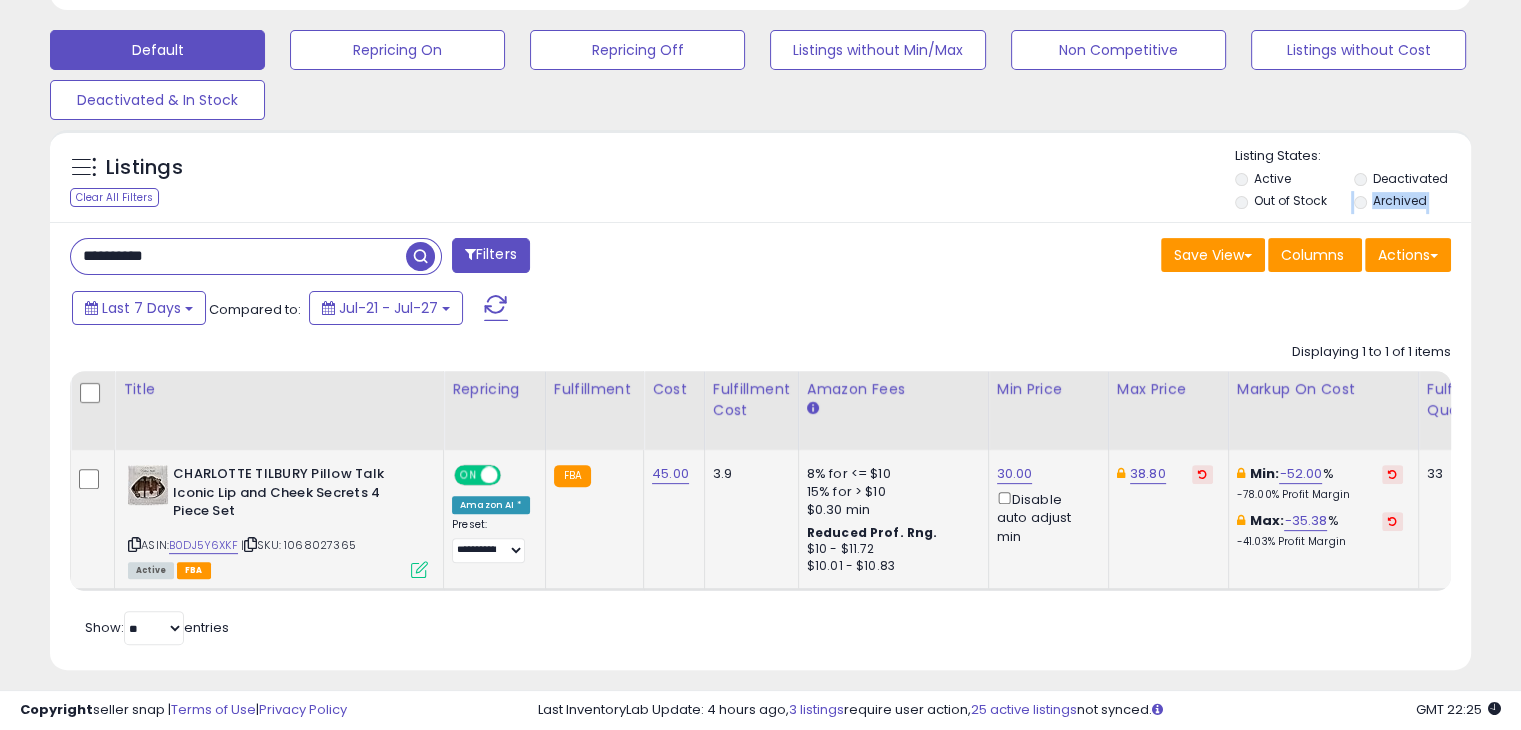 click on "**********" at bounding box center (256, 256) 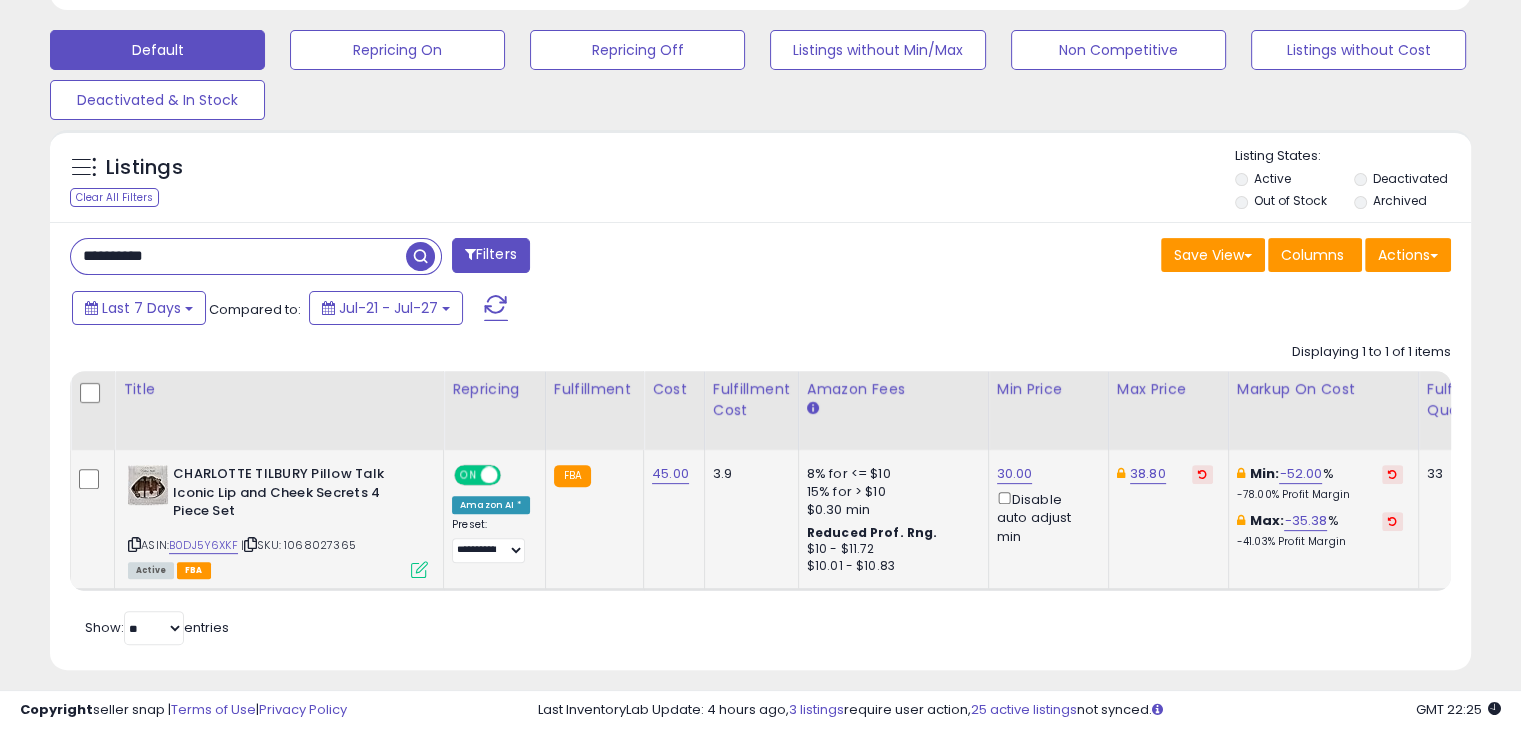 click on "**********" at bounding box center [238, 256] 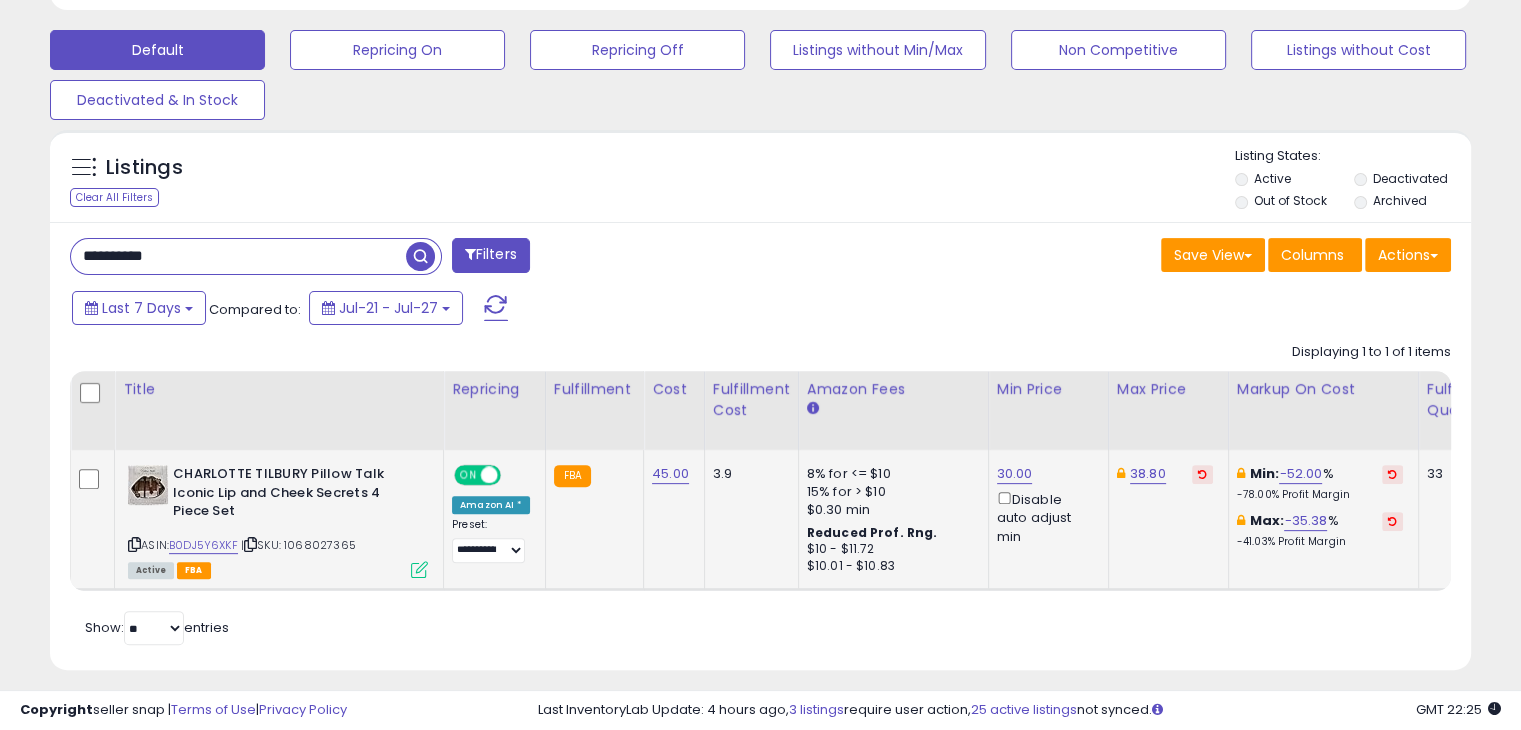 paste 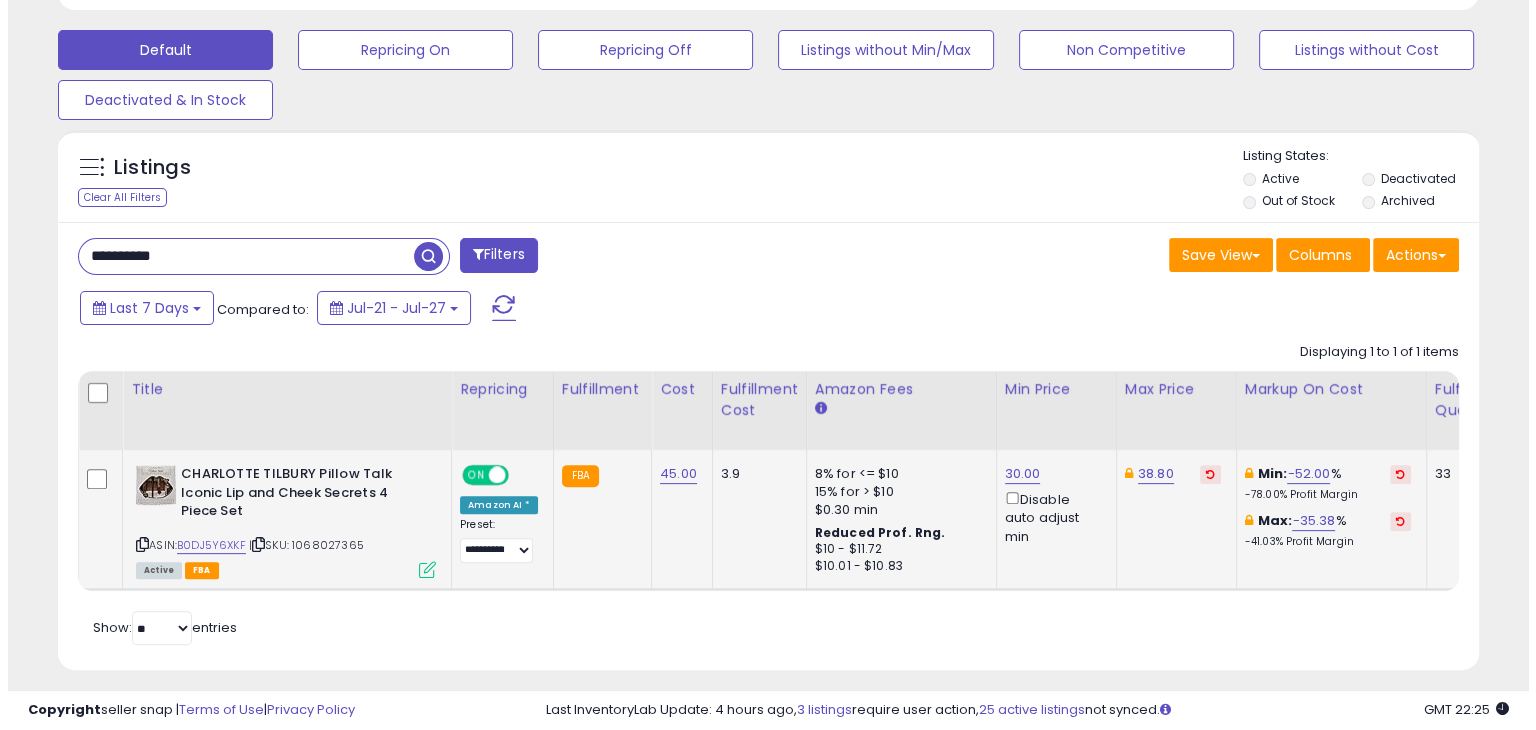 scroll, scrollTop: 489, scrollLeft: 0, axis: vertical 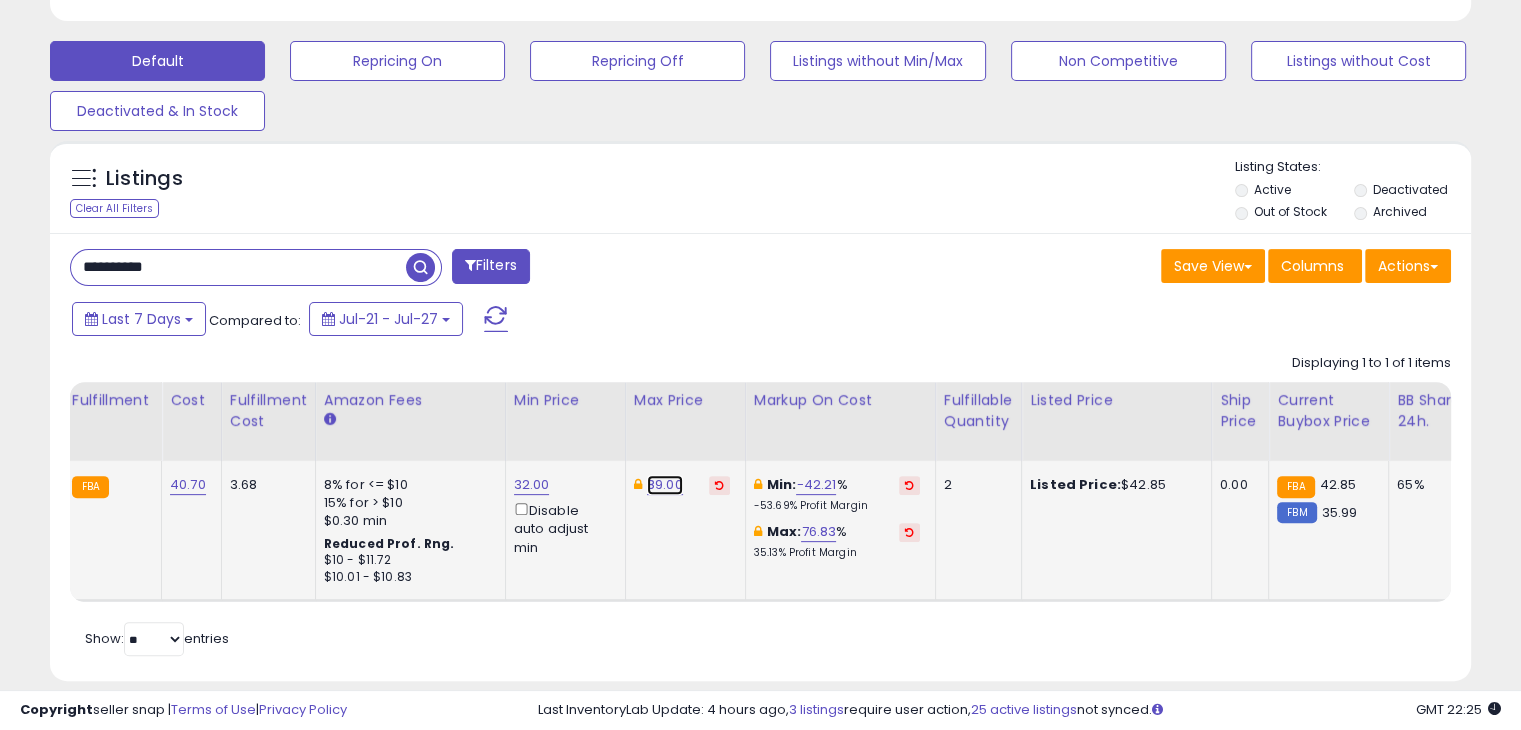 click on "89.00" at bounding box center (665, 485) 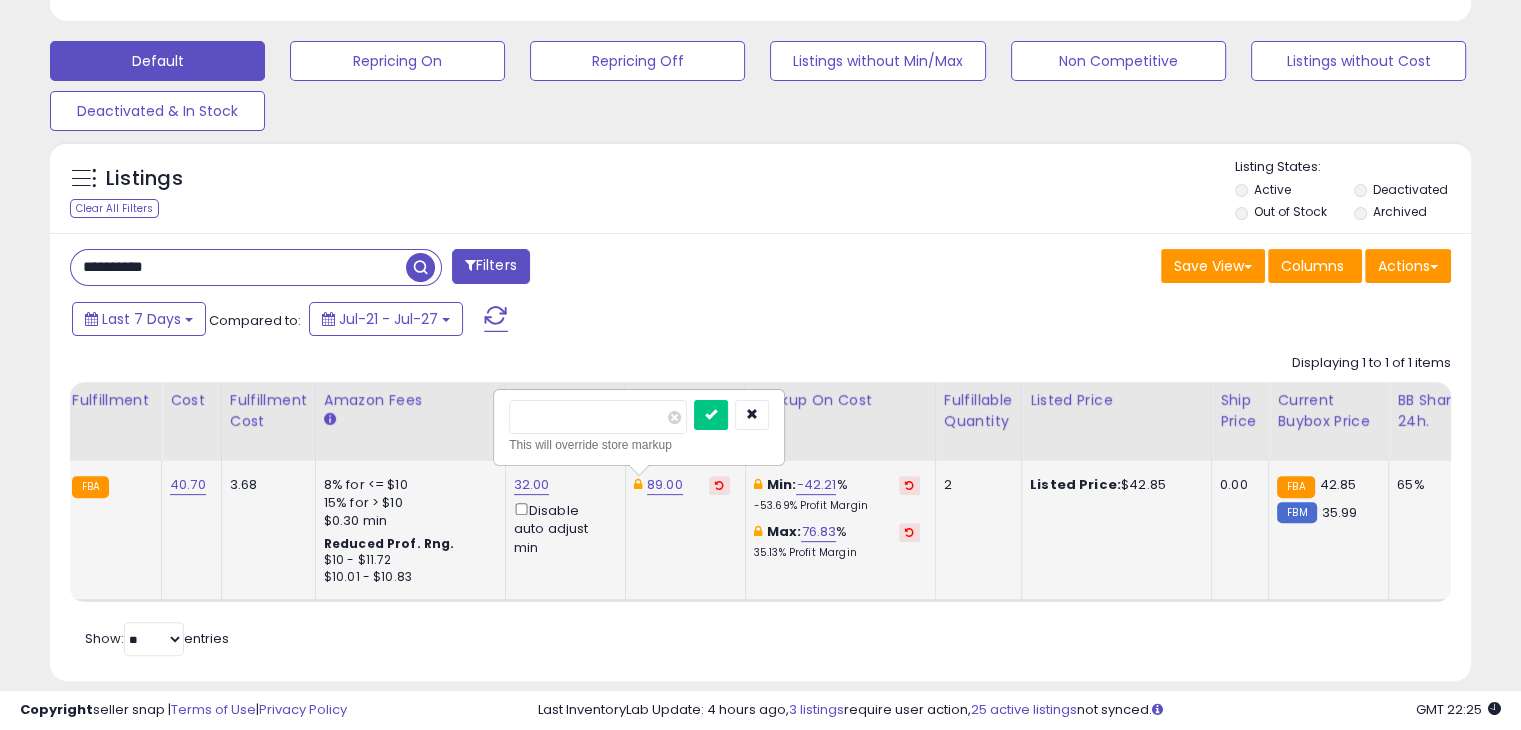 click on "*****" at bounding box center [598, 417] 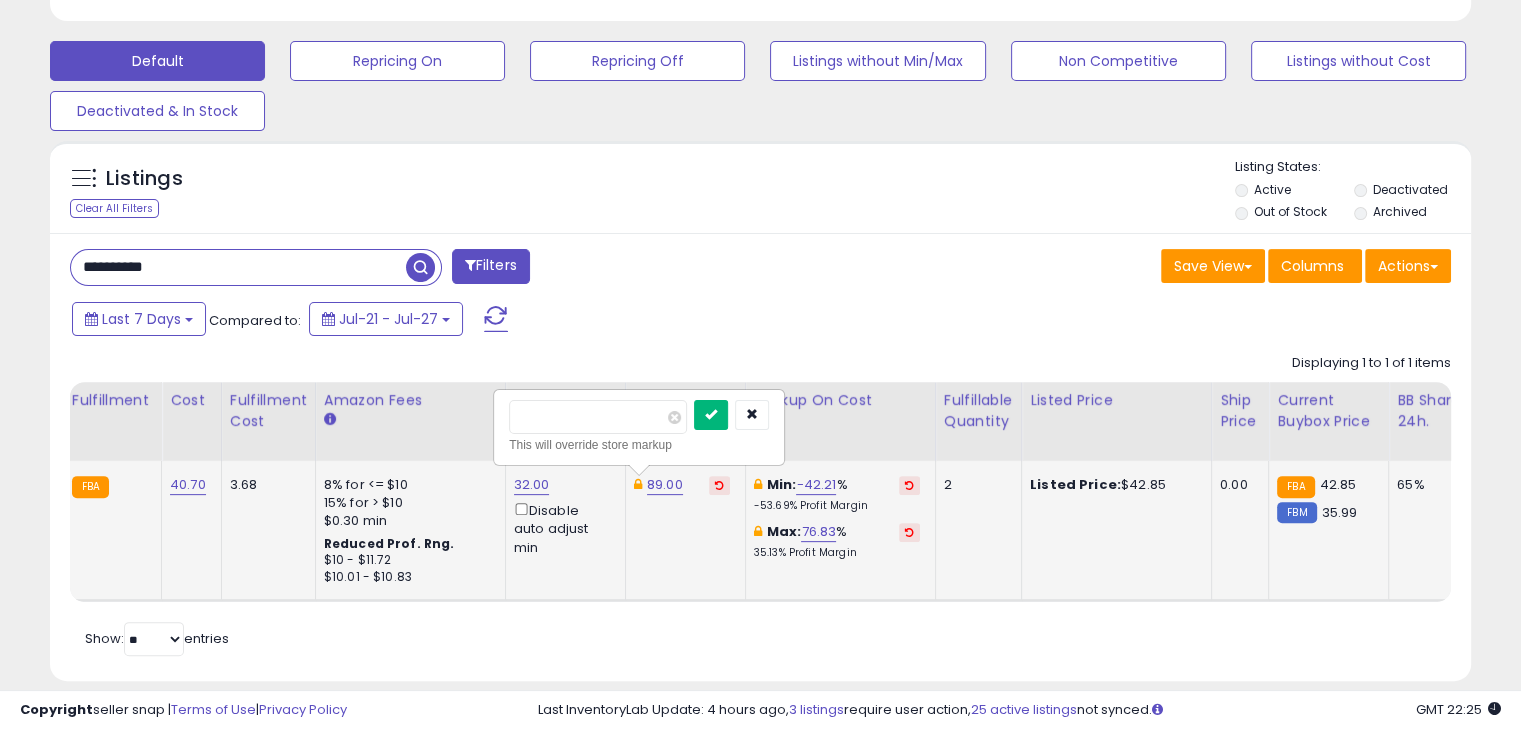 type on "**" 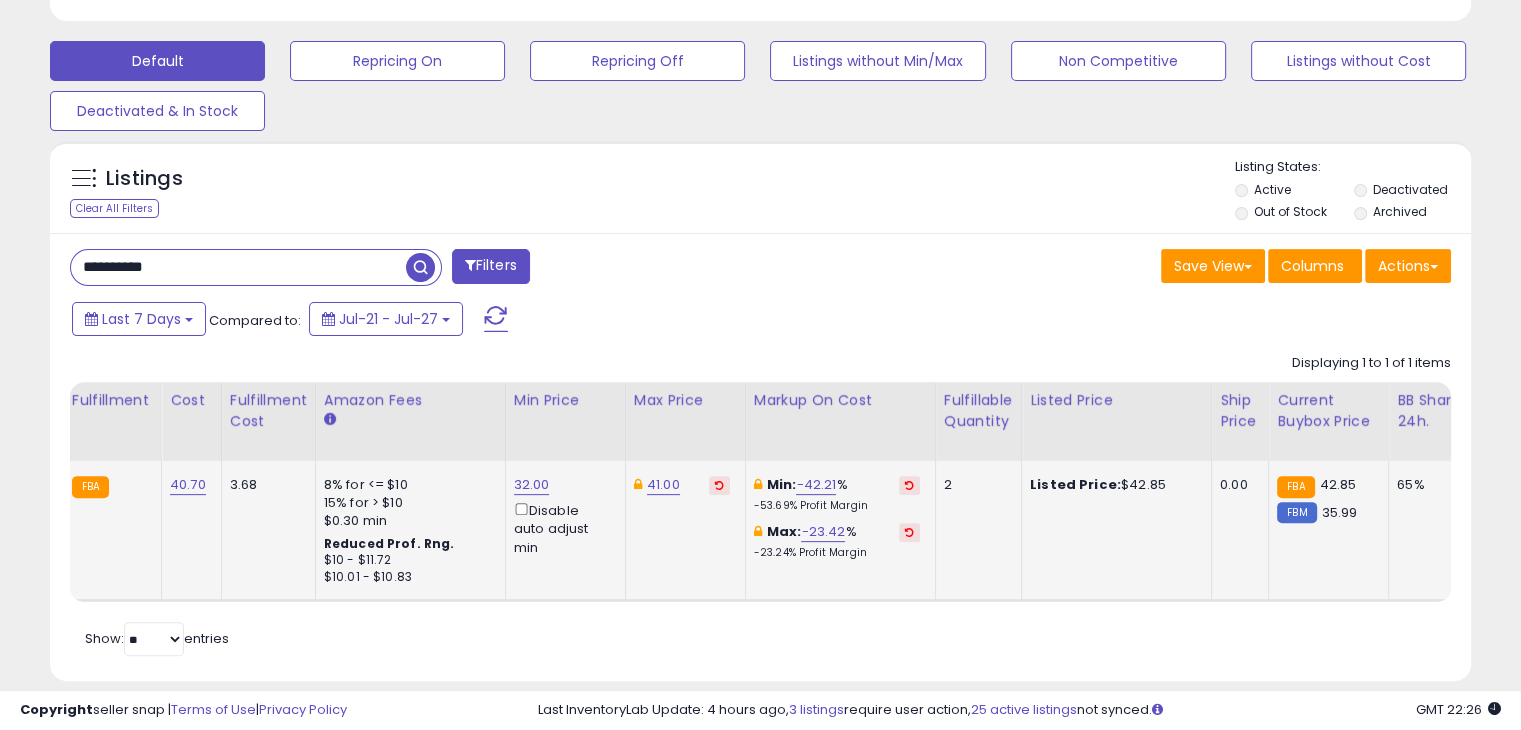 click on "**********" at bounding box center (238, 267) 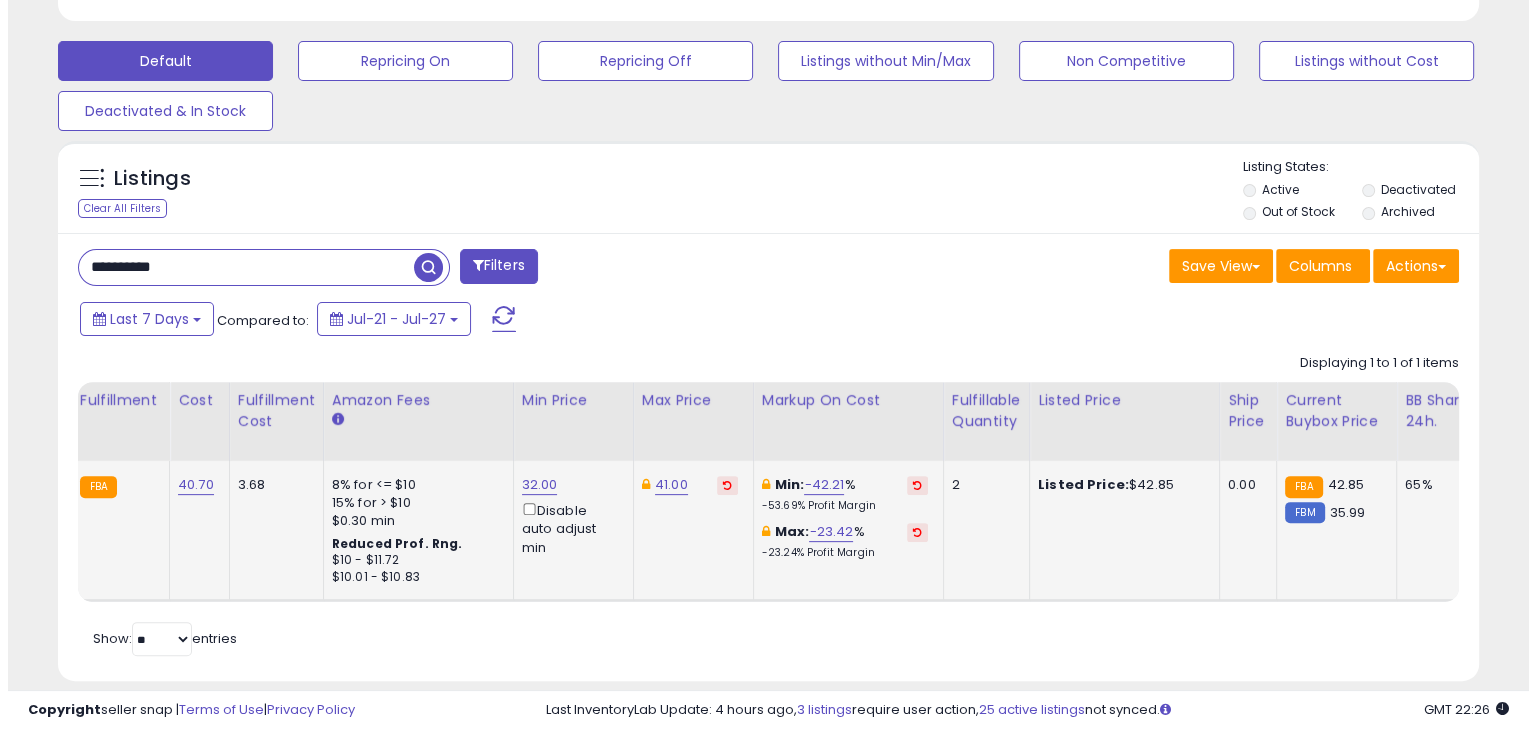 scroll, scrollTop: 489, scrollLeft: 0, axis: vertical 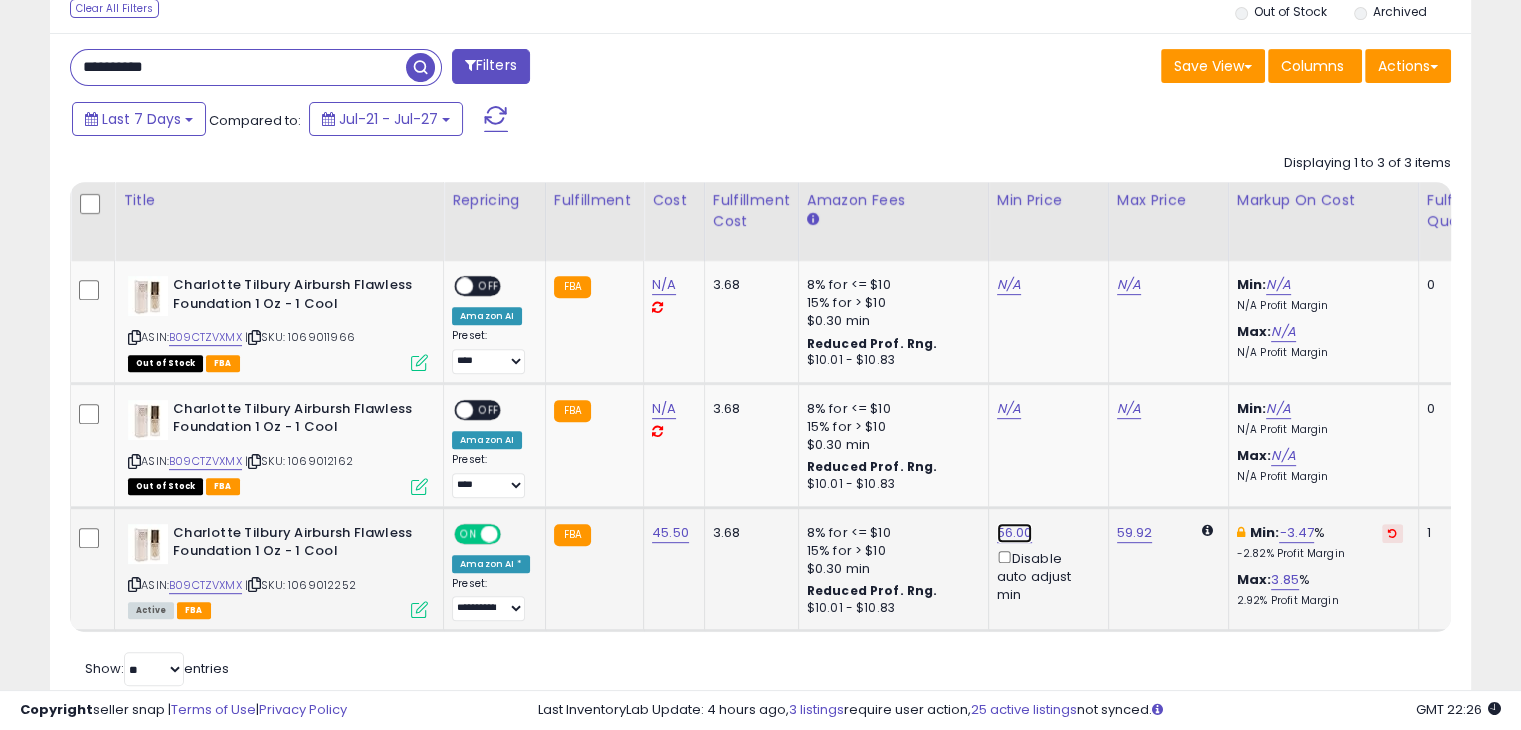 click on "56.00" at bounding box center [1009, 285] 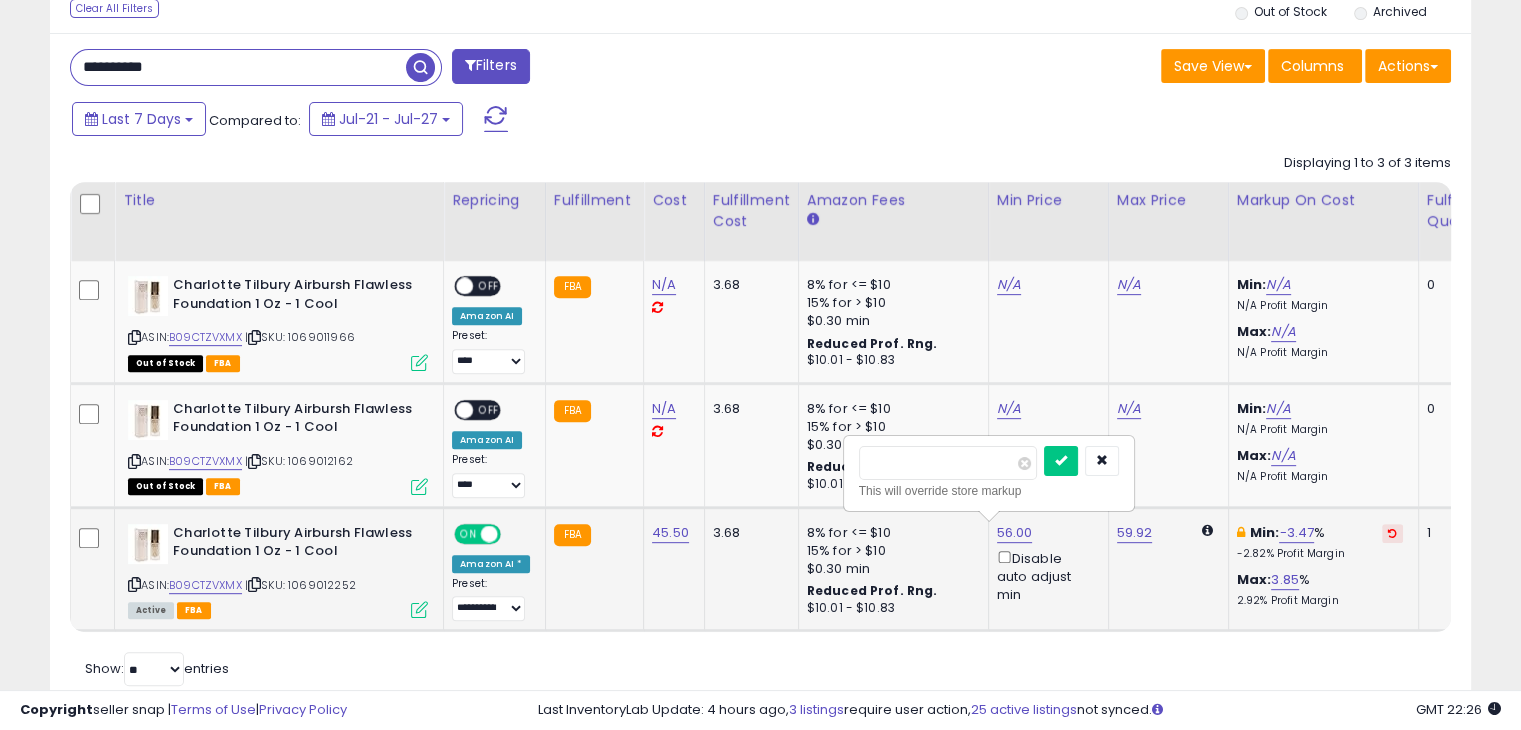 click on "*****" at bounding box center [948, 463] 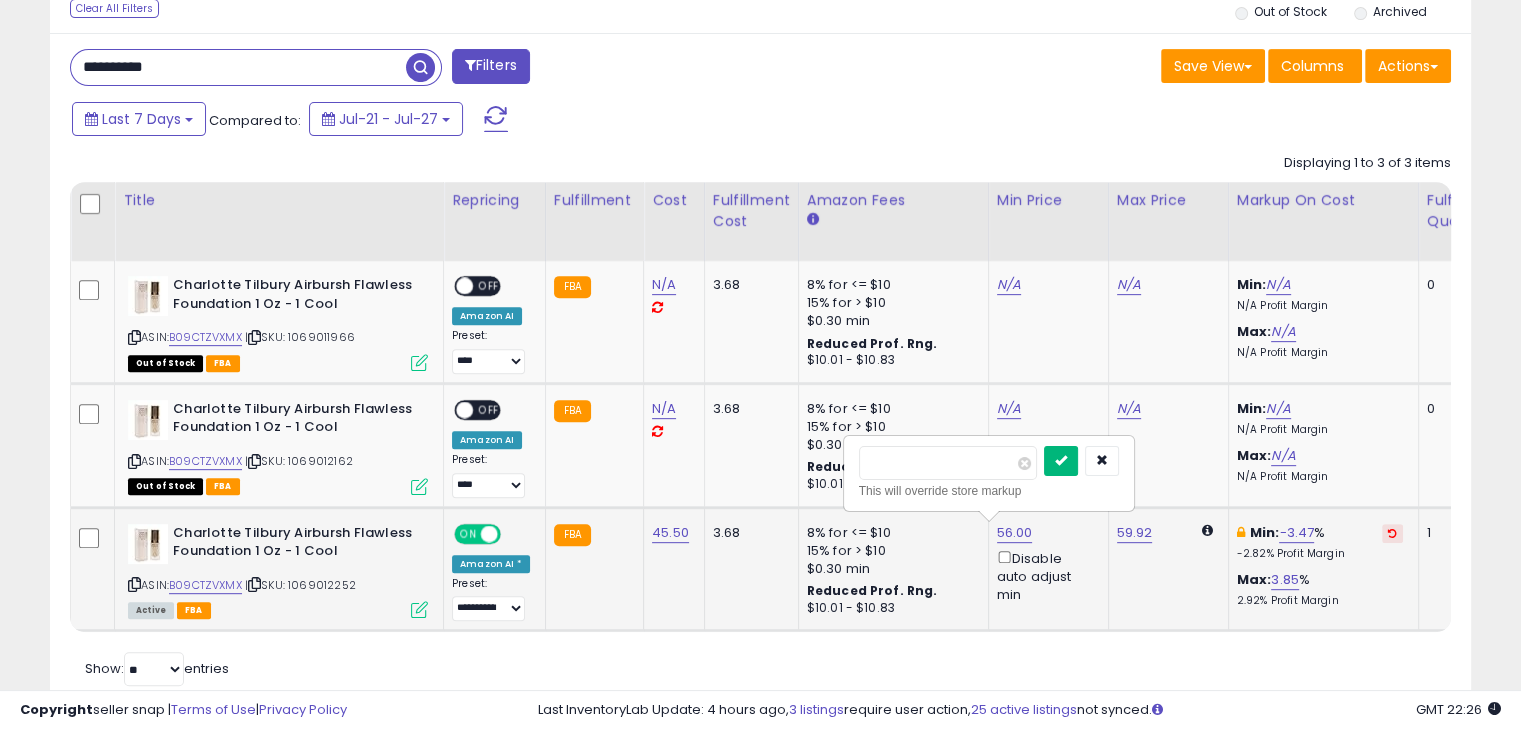 type on "**" 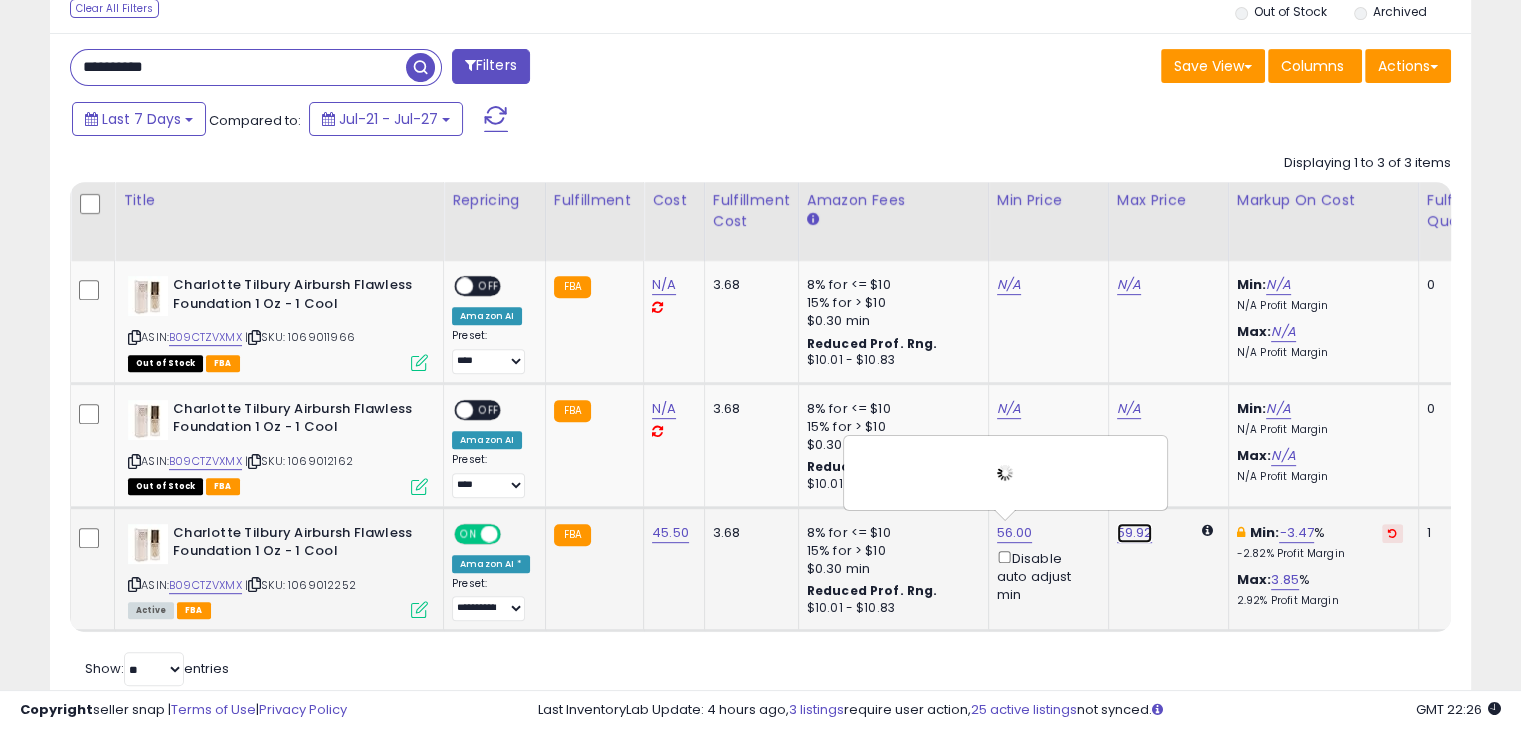 click on "59.92" at bounding box center (1129, 285) 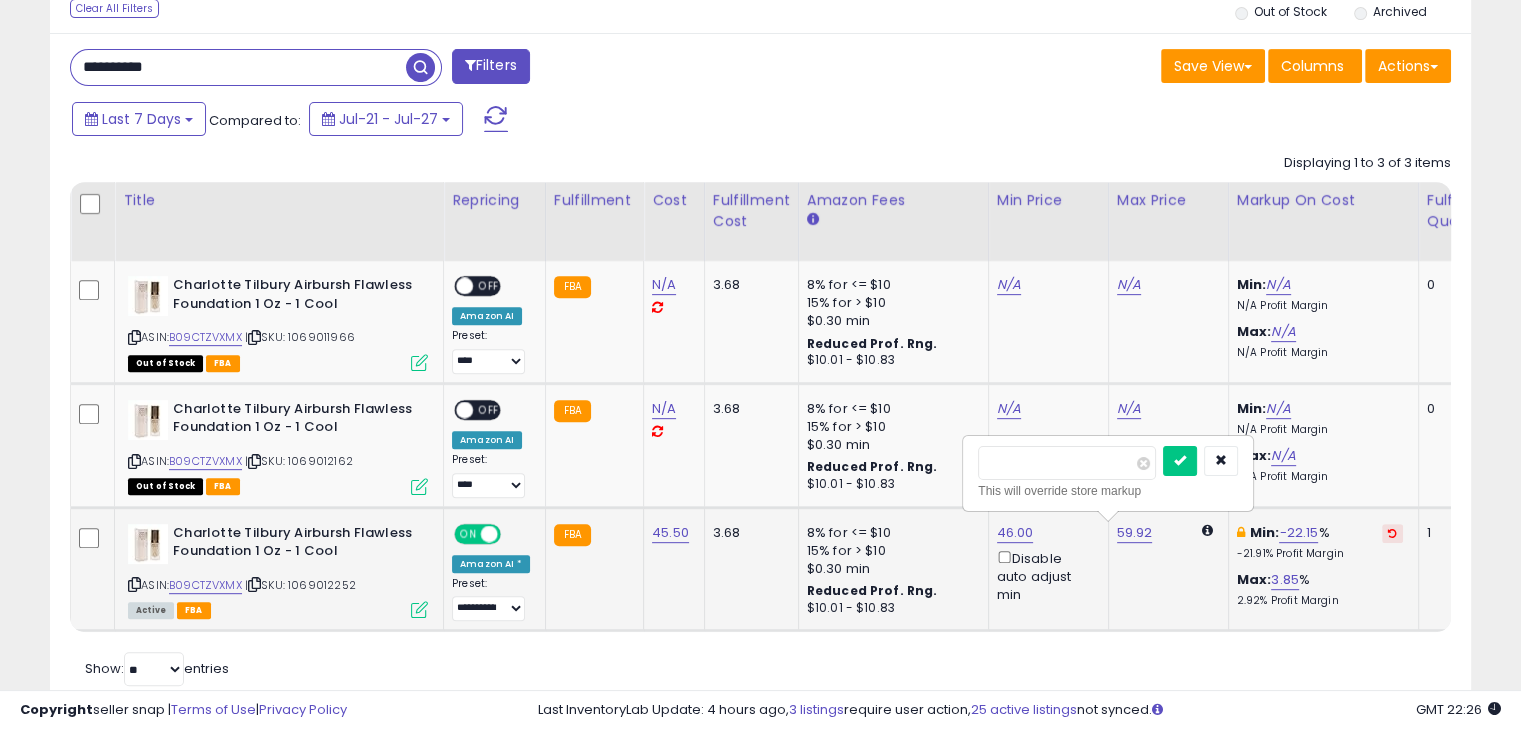 click on "*****" at bounding box center (1067, 463) 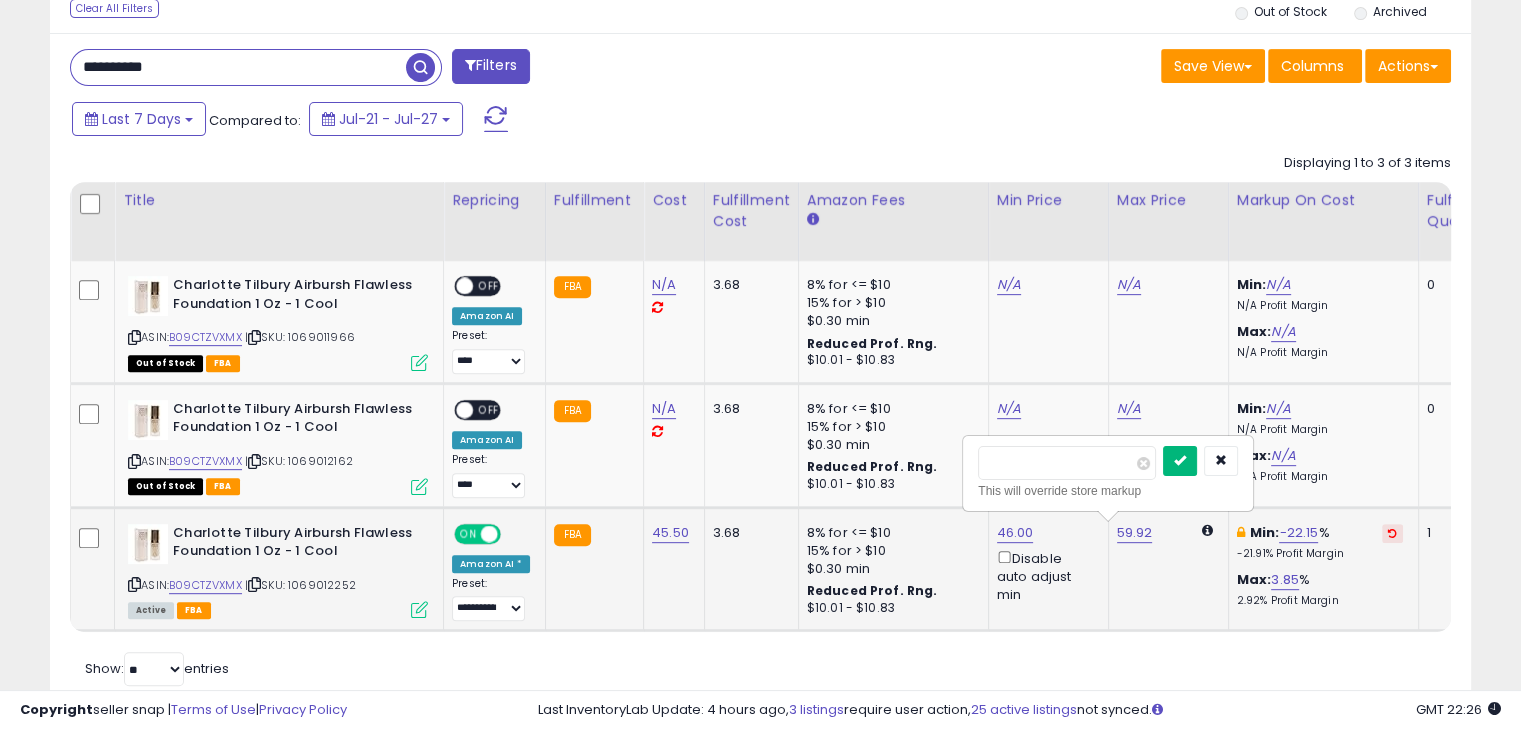 type on "**" 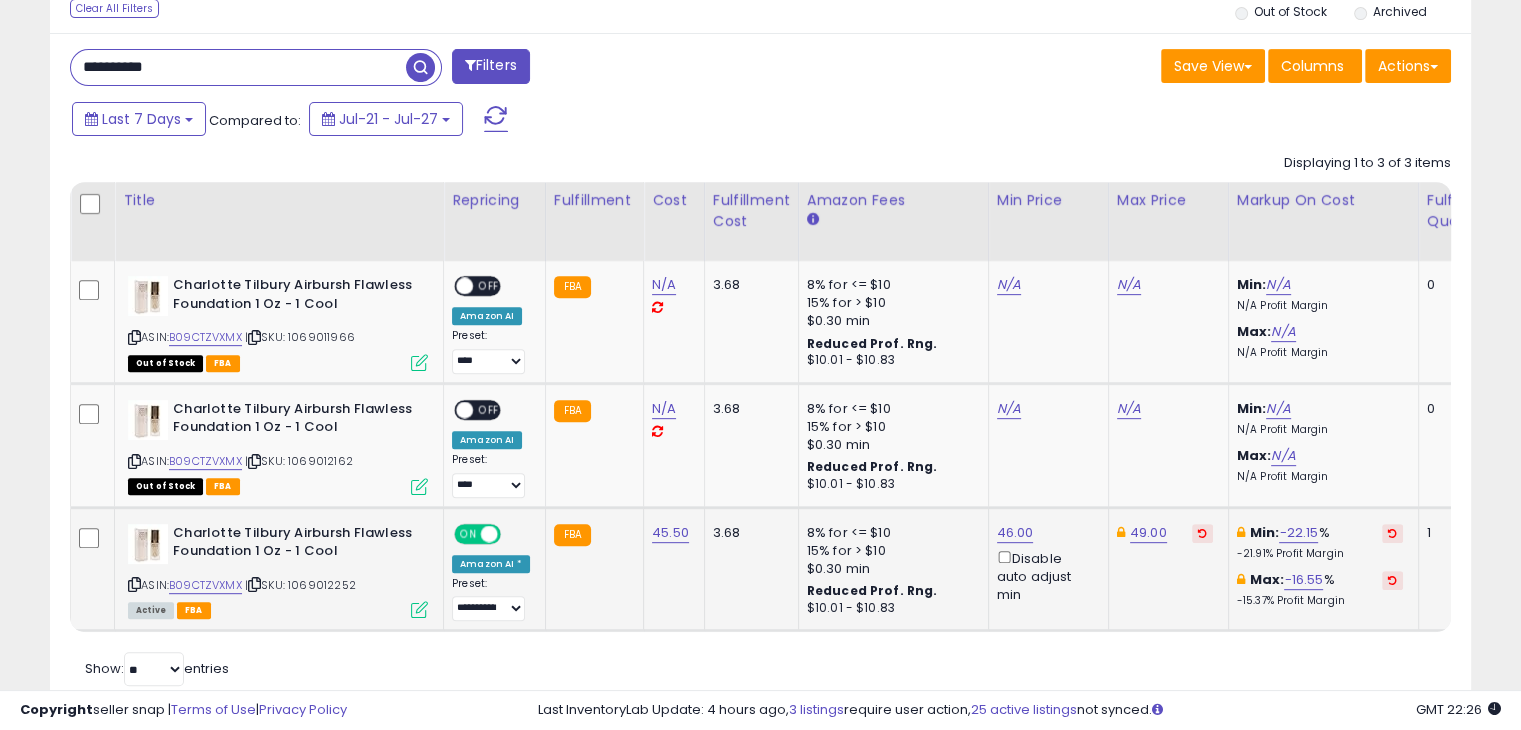 click on "**********" at bounding box center [238, 67] 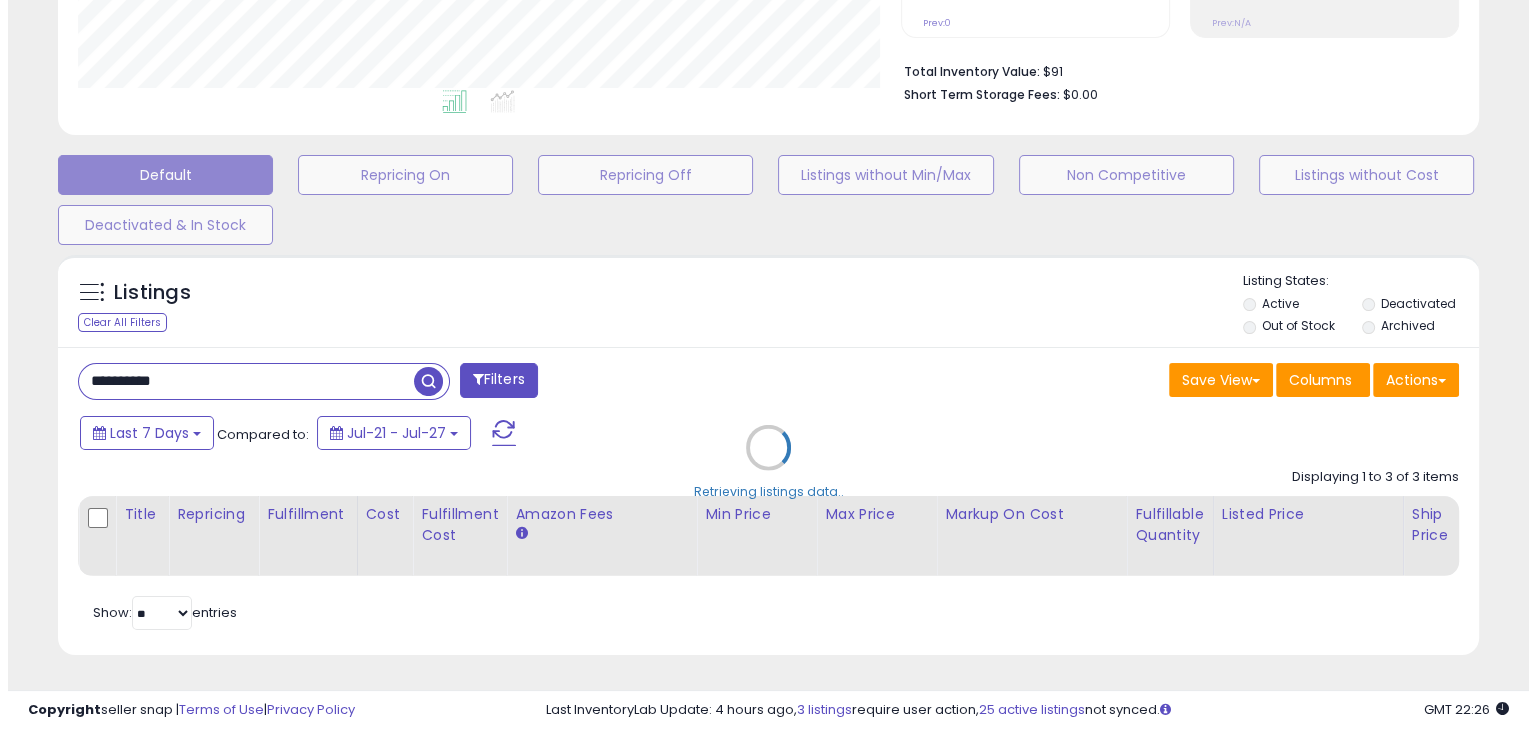scroll, scrollTop: 489, scrollLeft: 0, axis: vertical 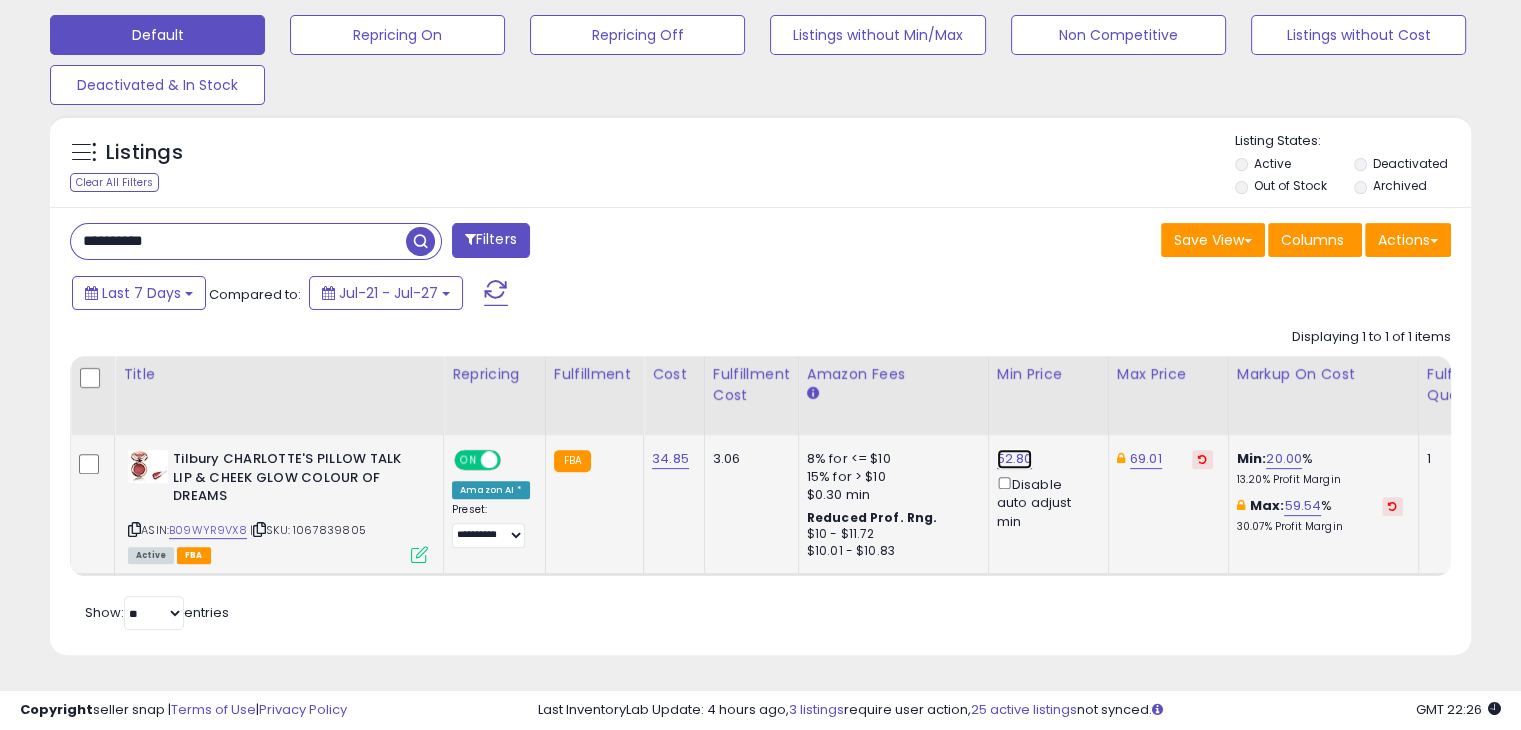 click on "52.80" at bounding box center [1015, 459] 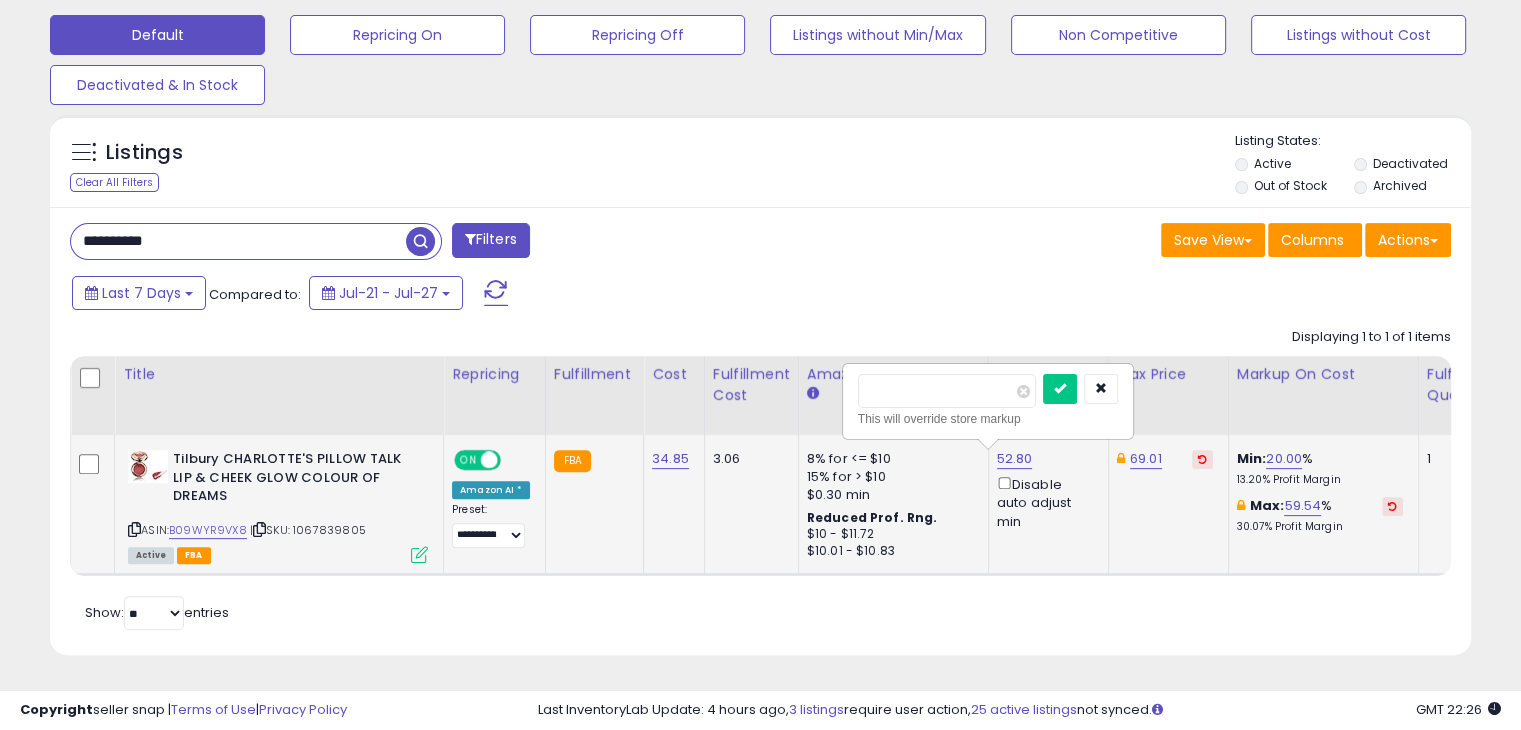 click on "*****" at bounding box center (947, 391) 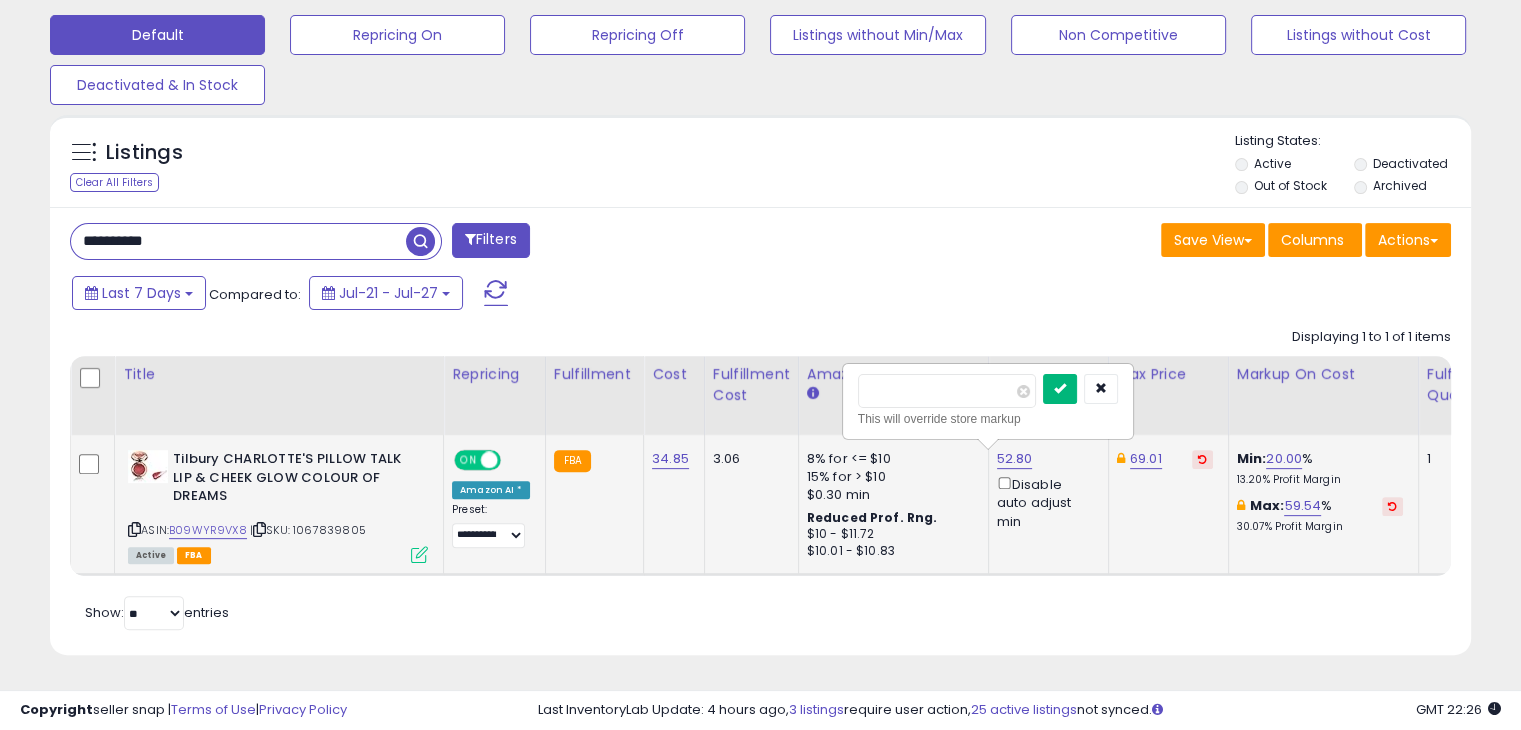 click at bounding box center (1060, 389) 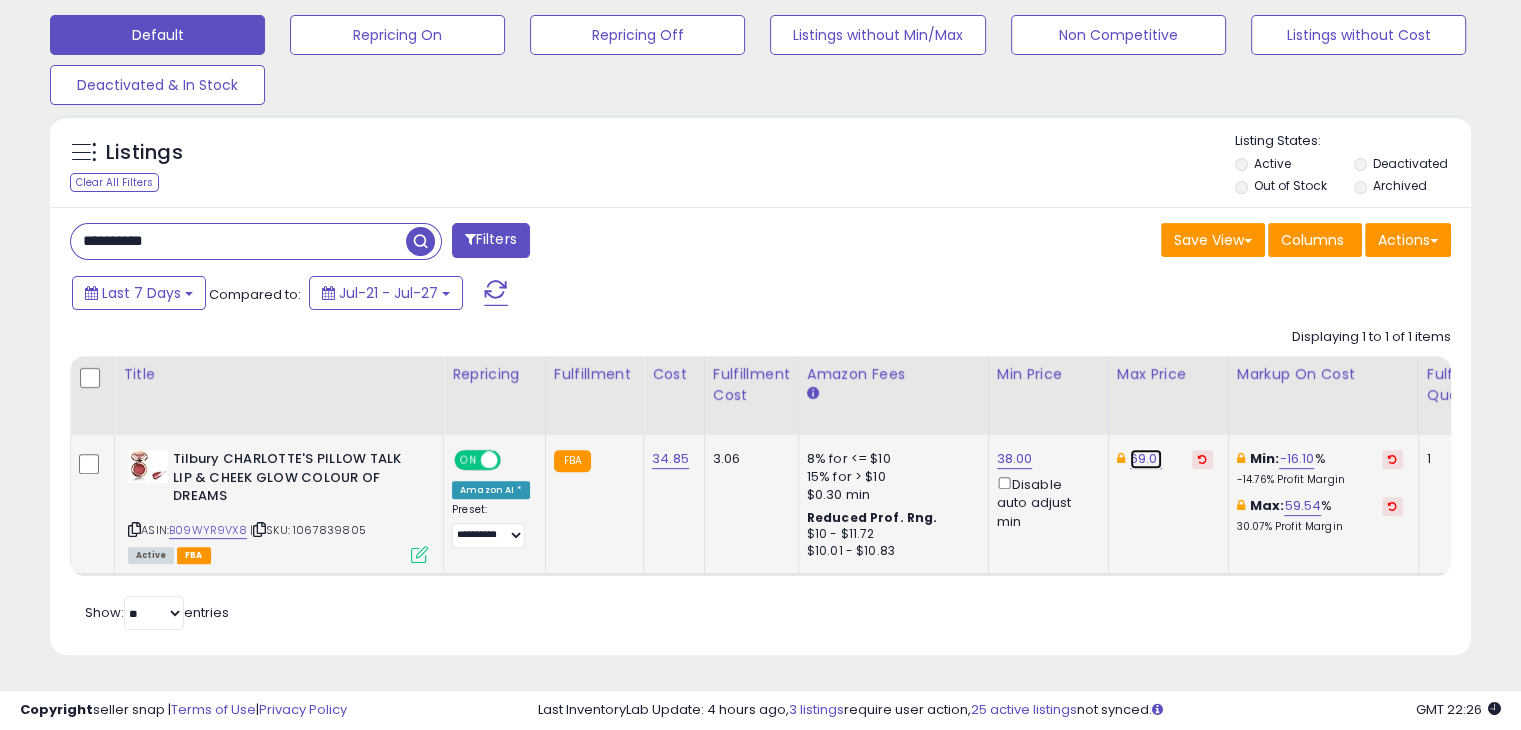 click on "69.01" at bounding box center [1146, 459] 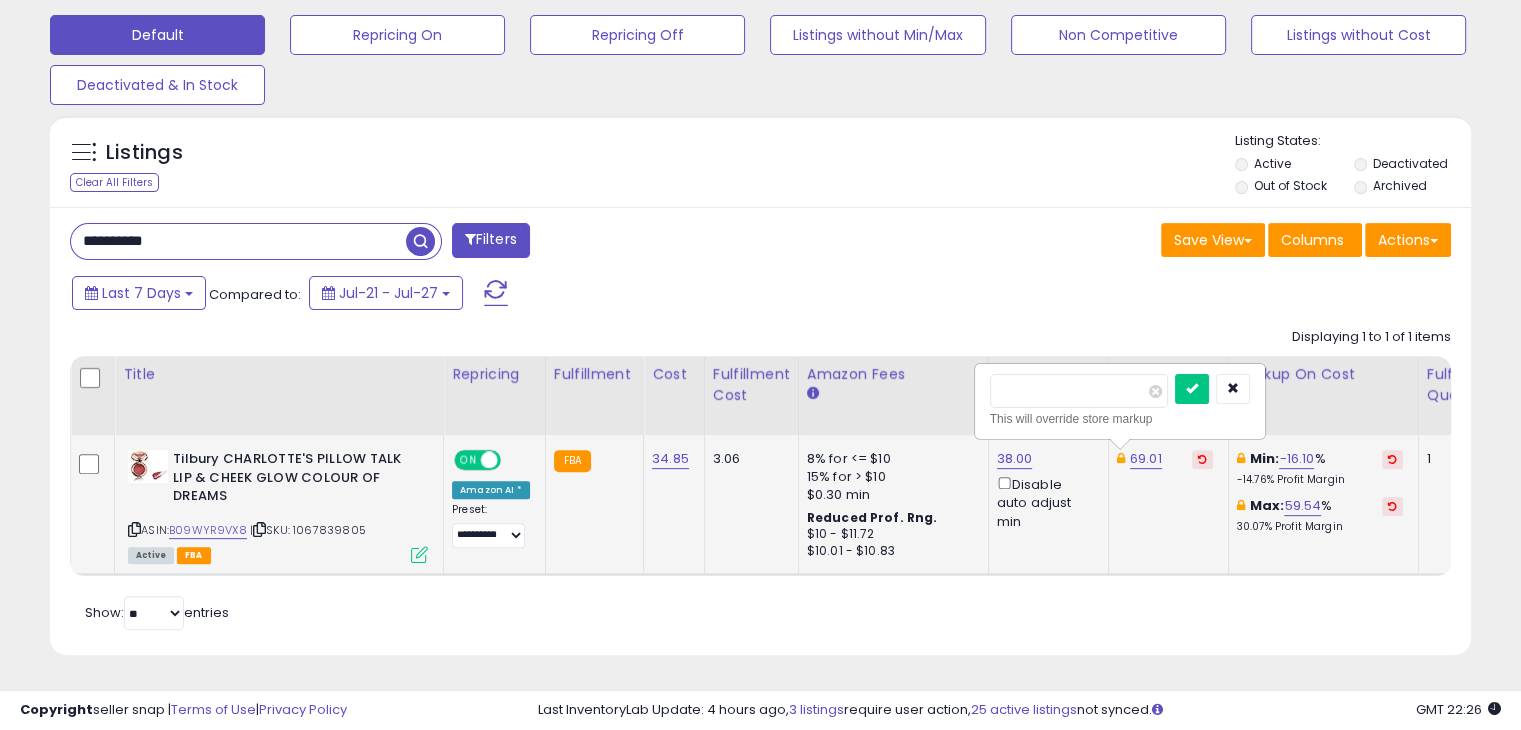 click on "*****" at bounding box center (1079, 391) 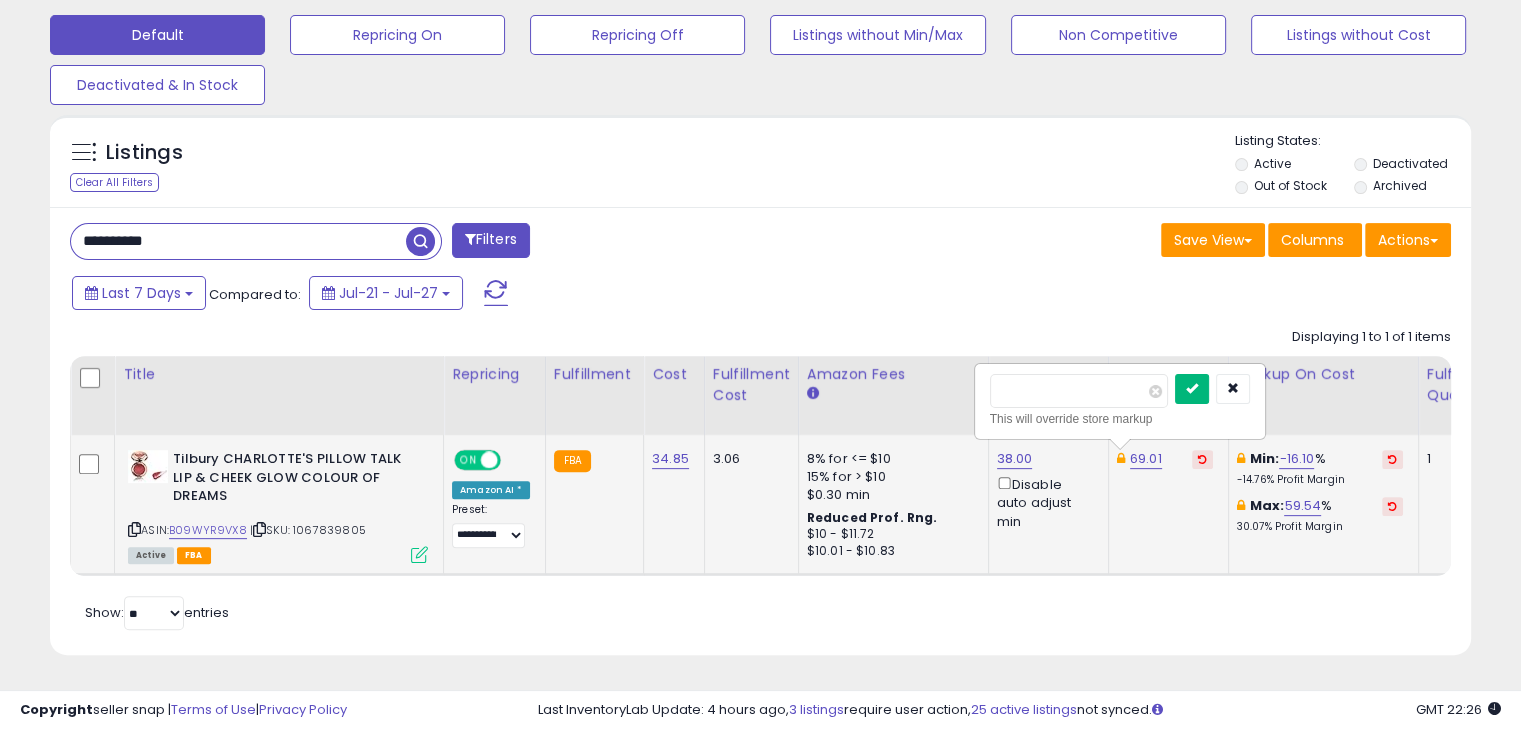 type on "**" 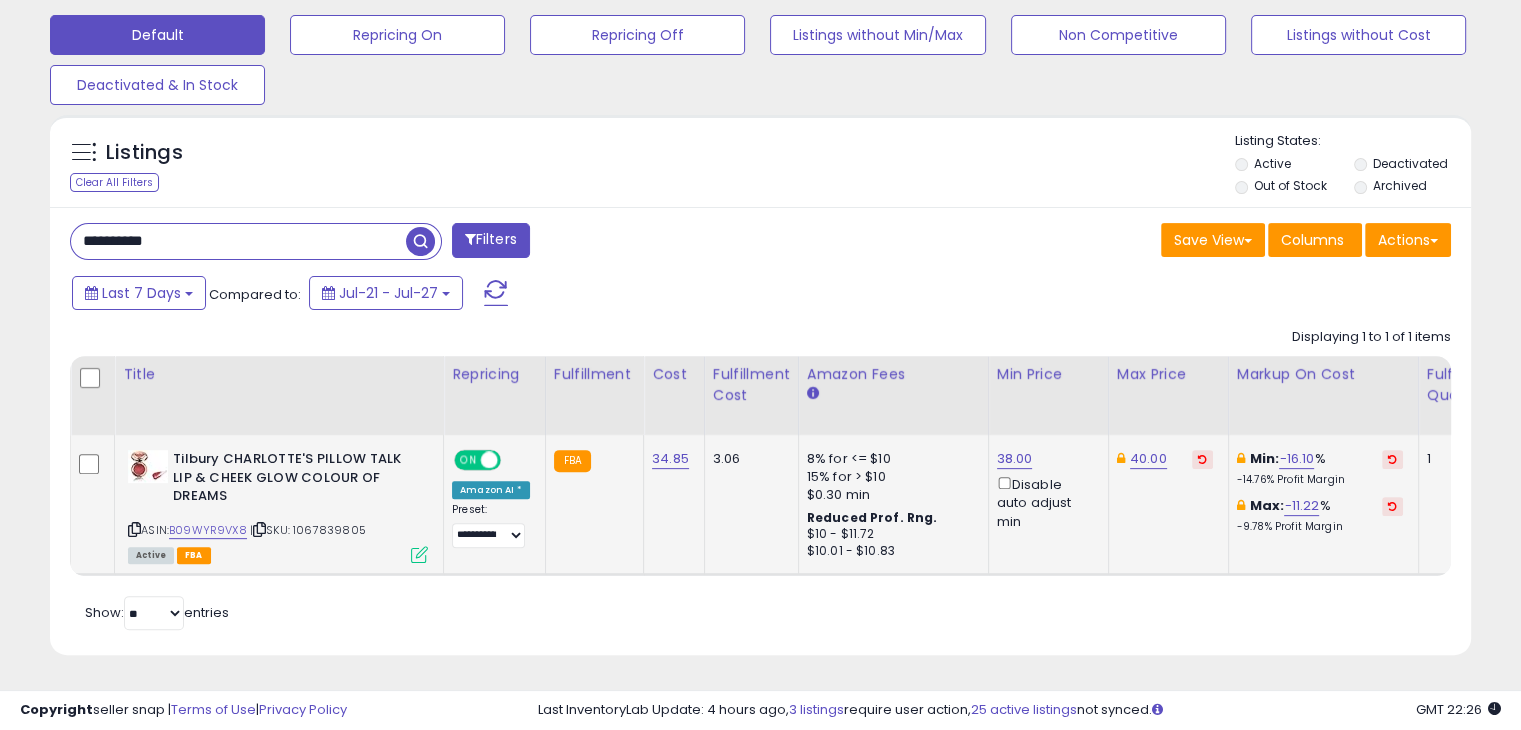 click on "**********" at bounding box center [238, 241] 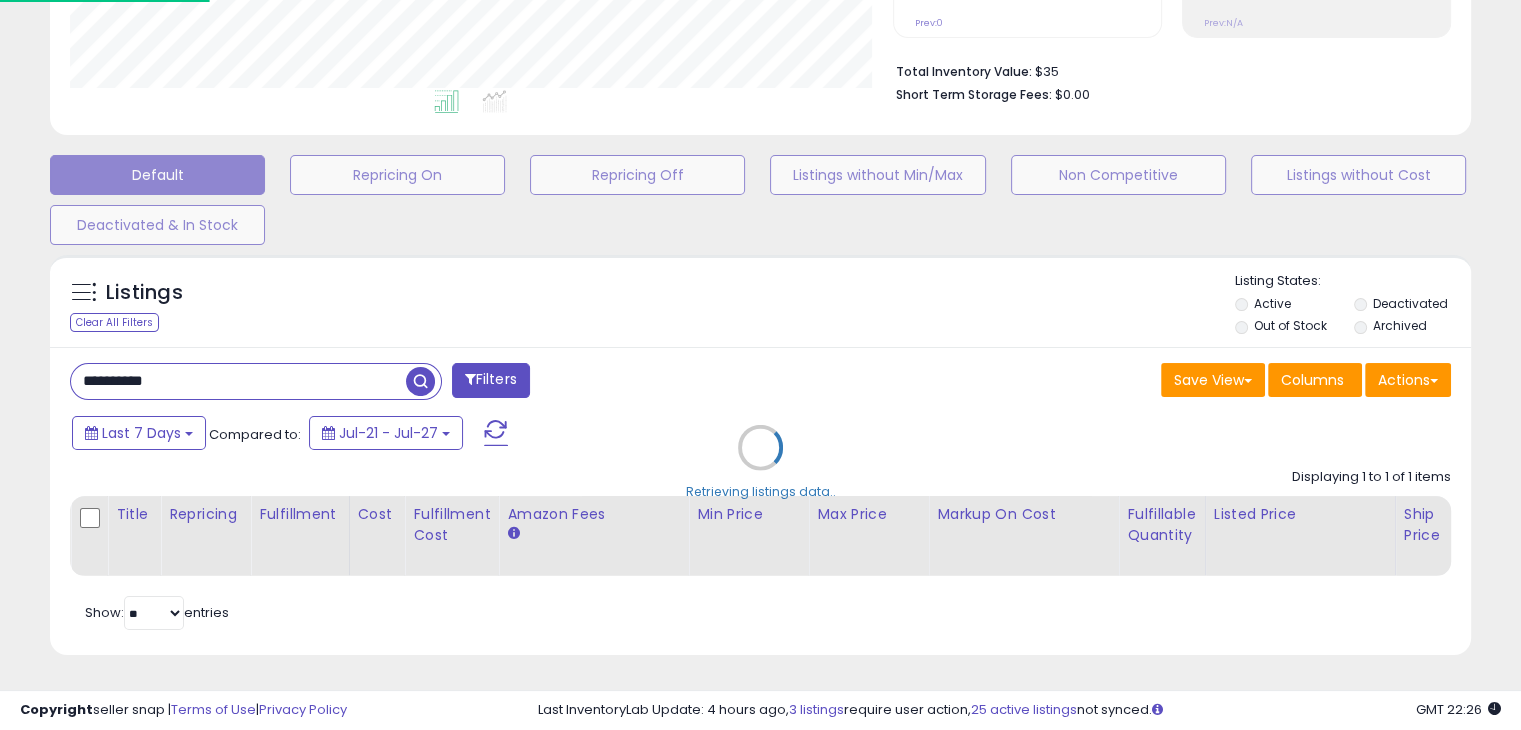 scroll, scrollTop: 999589, scrollLeft: 999168, axis: both 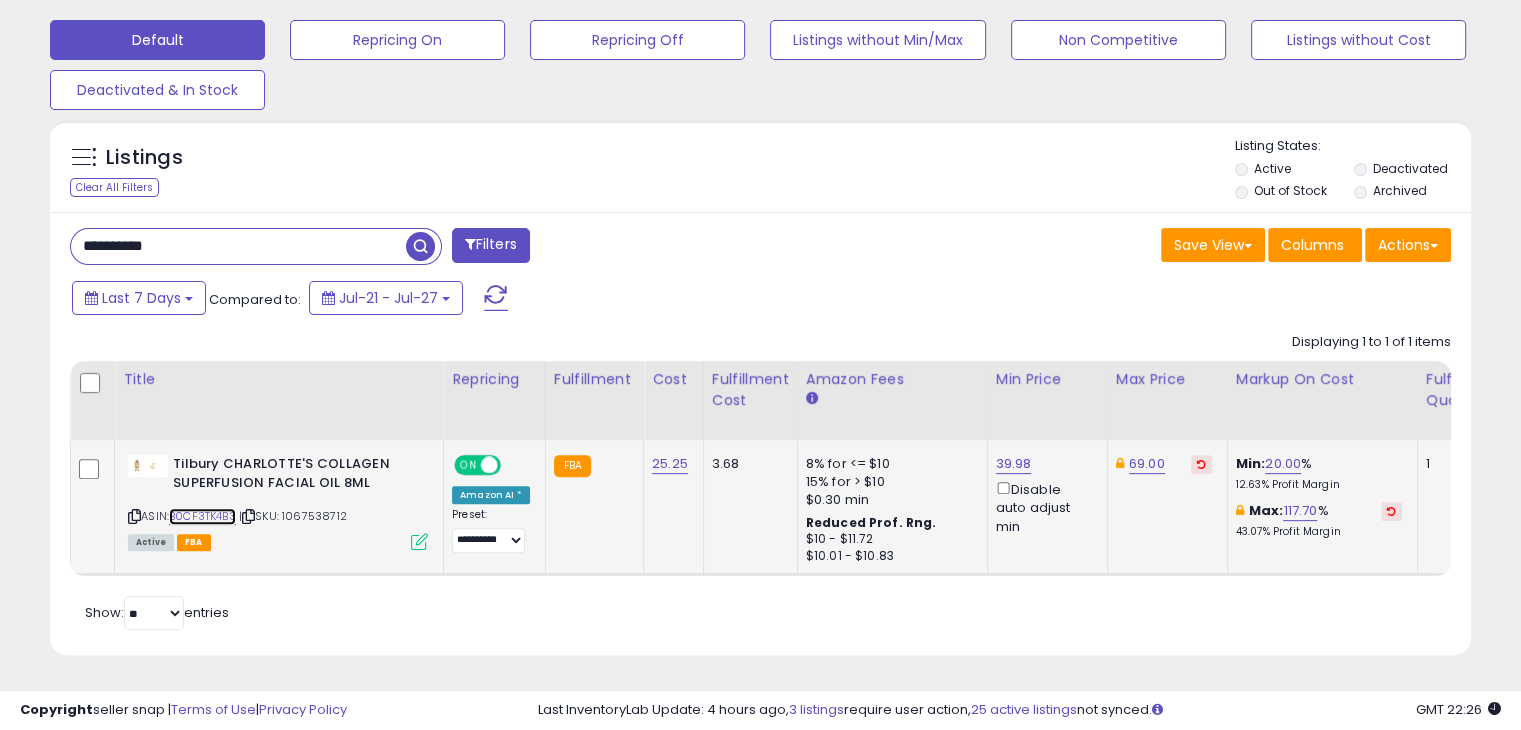 click on "B0CF3TK4B3" at bounding box center [202, 516] 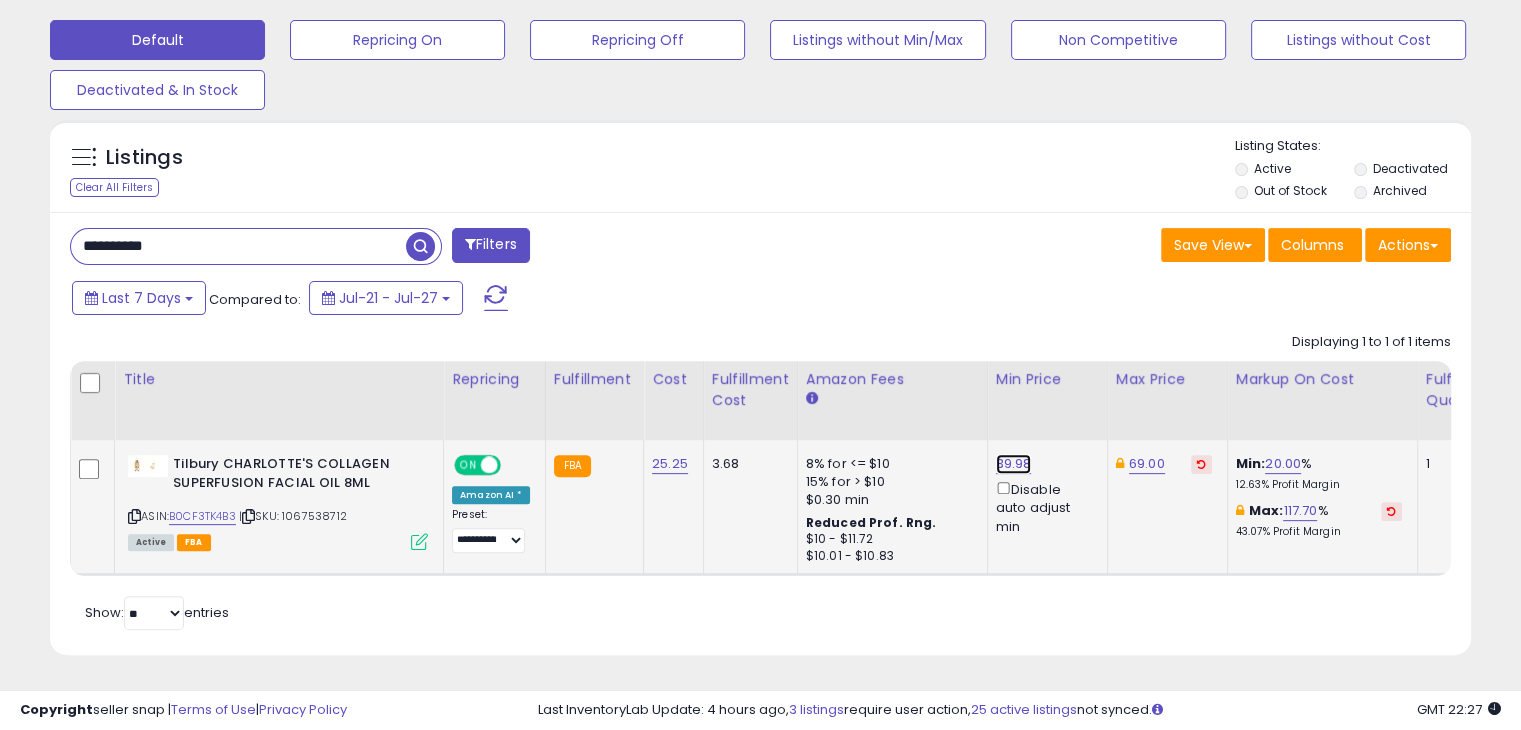 click on "39.98" at bounding box center (1014, 464) 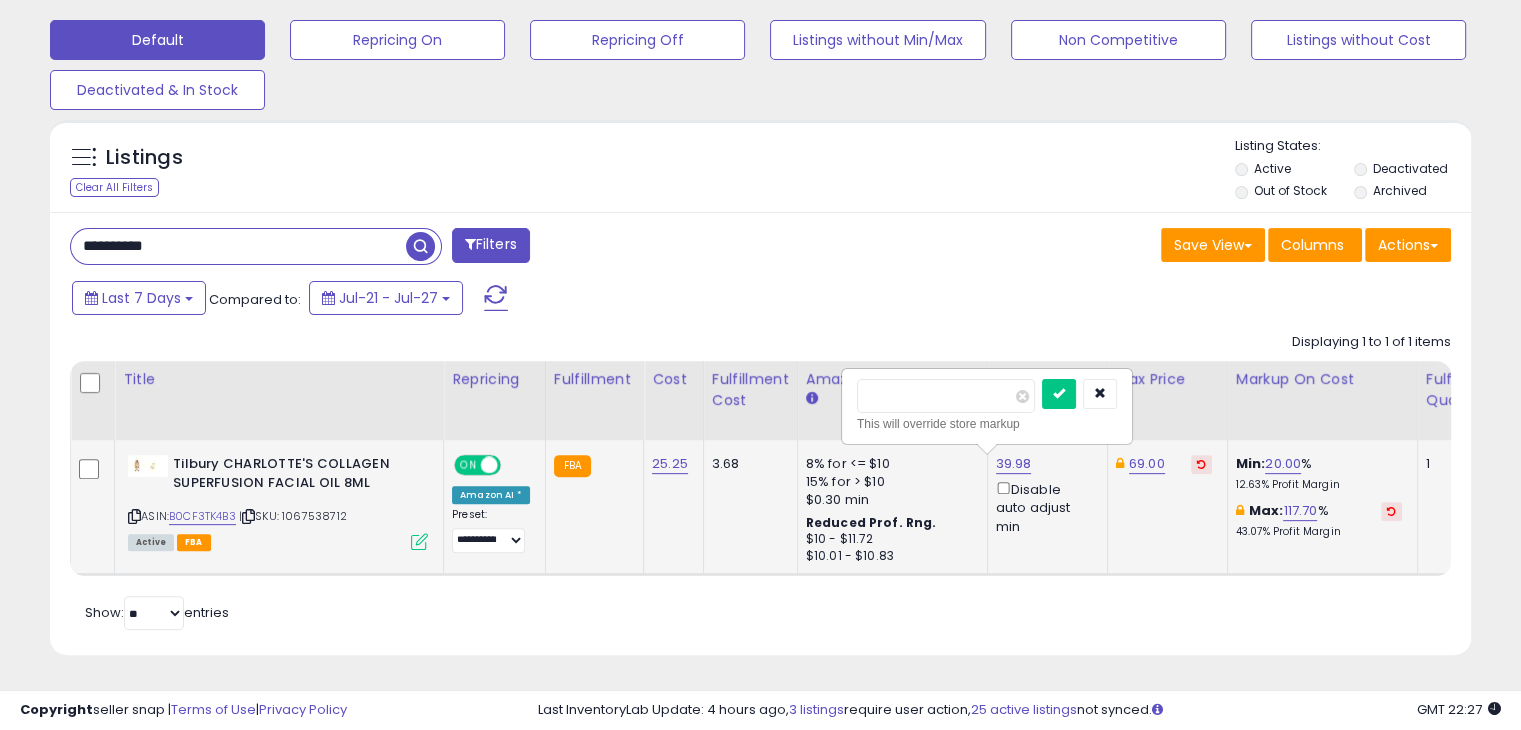 click on "*****" at bounding box center (946, 396) 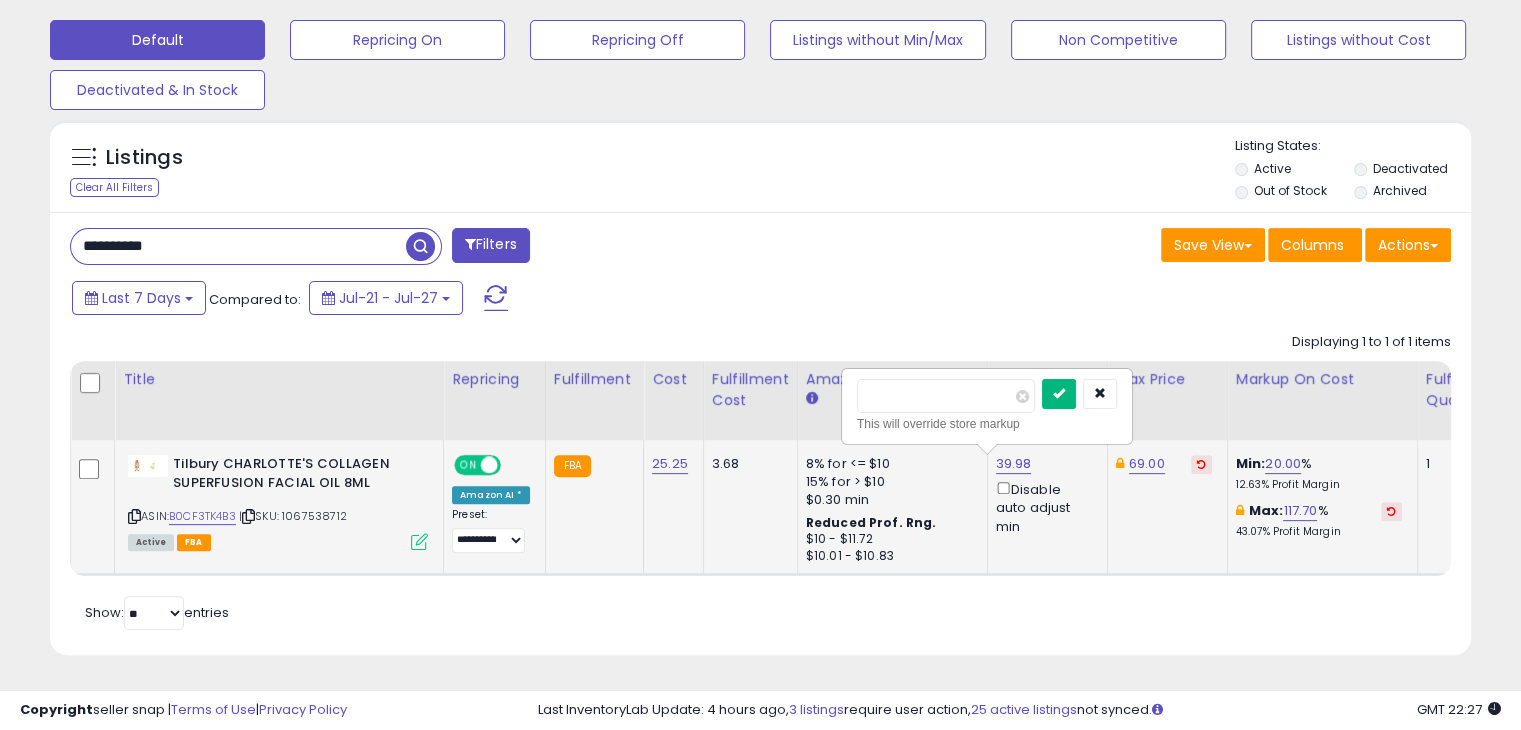 type on "**" 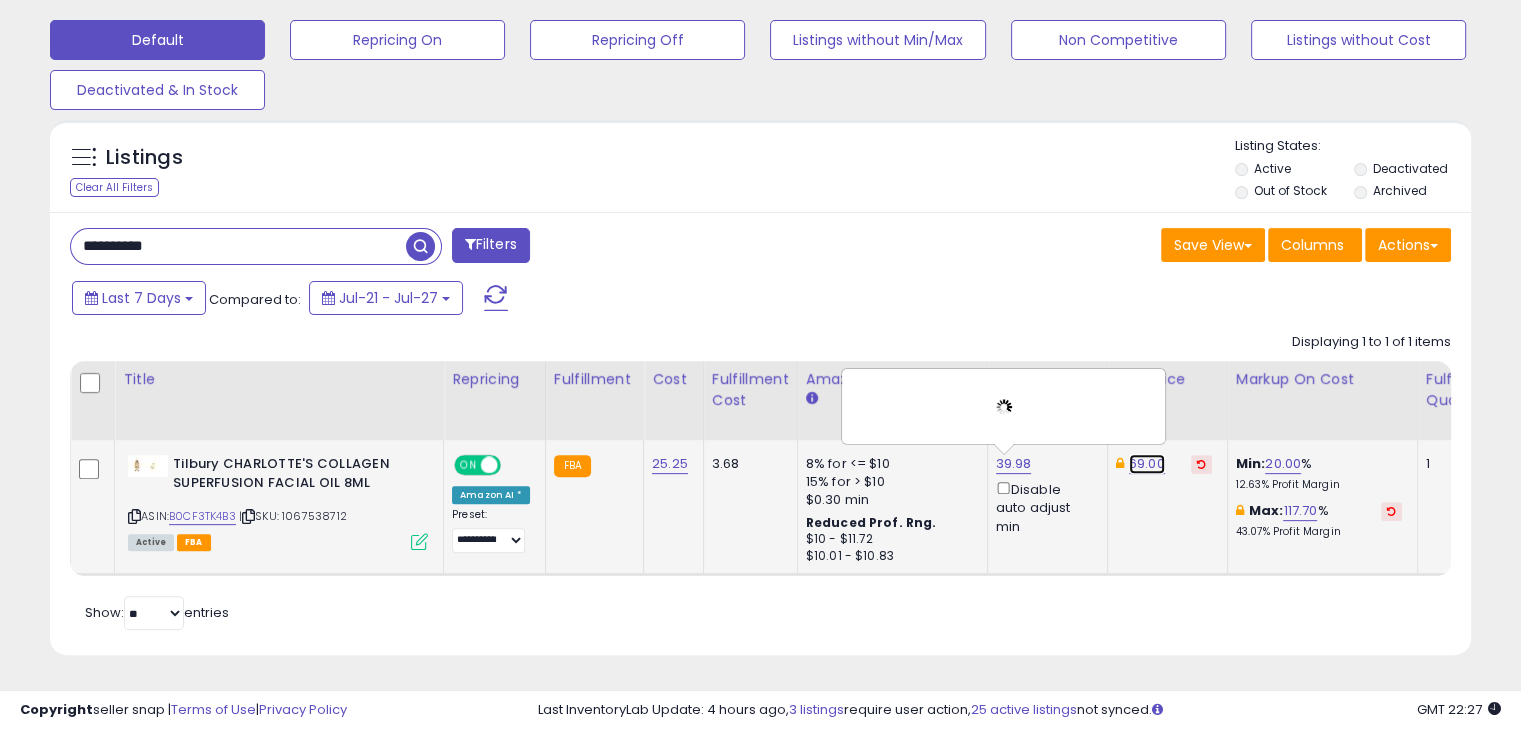 click on "69.00" at bounding box center (1147, 464) 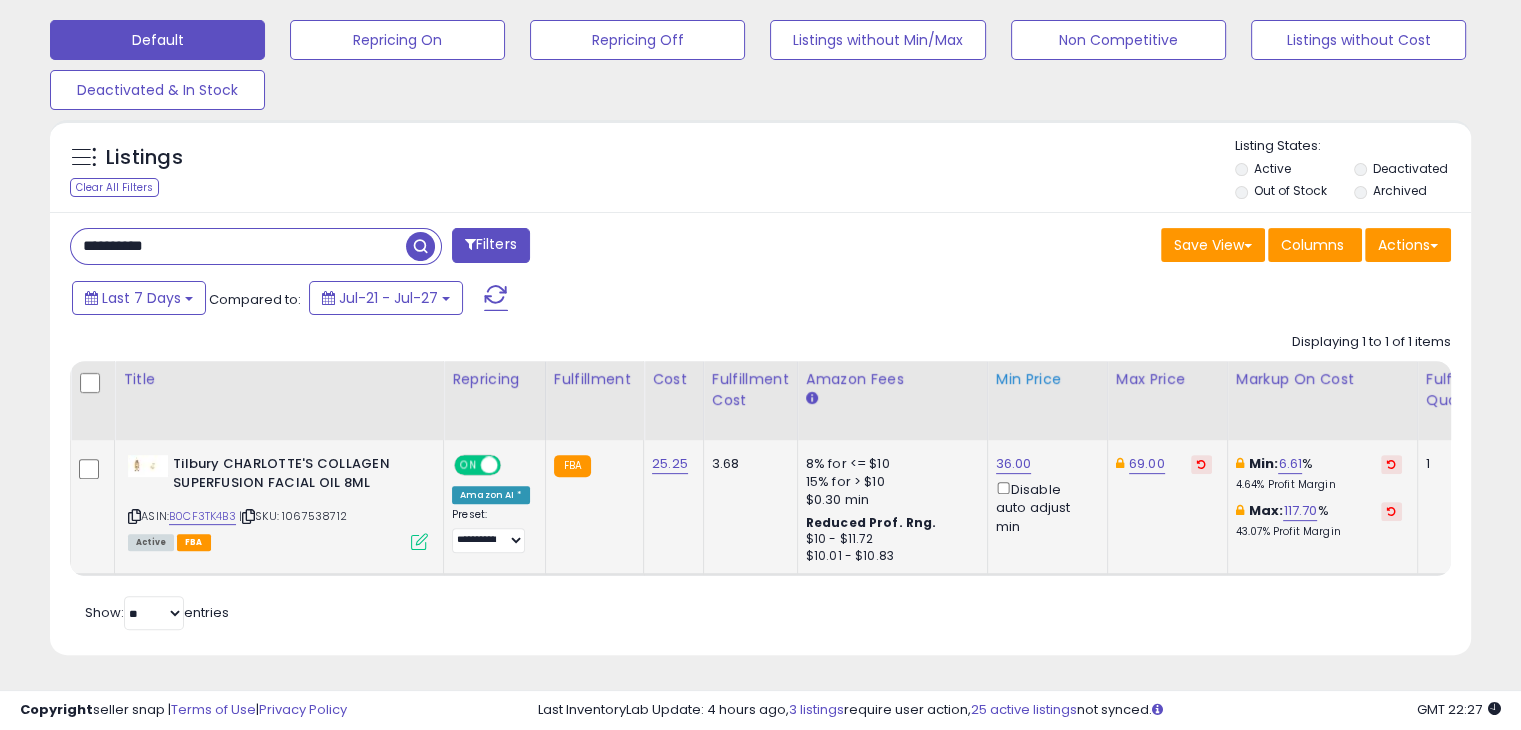 click on "Min Price" 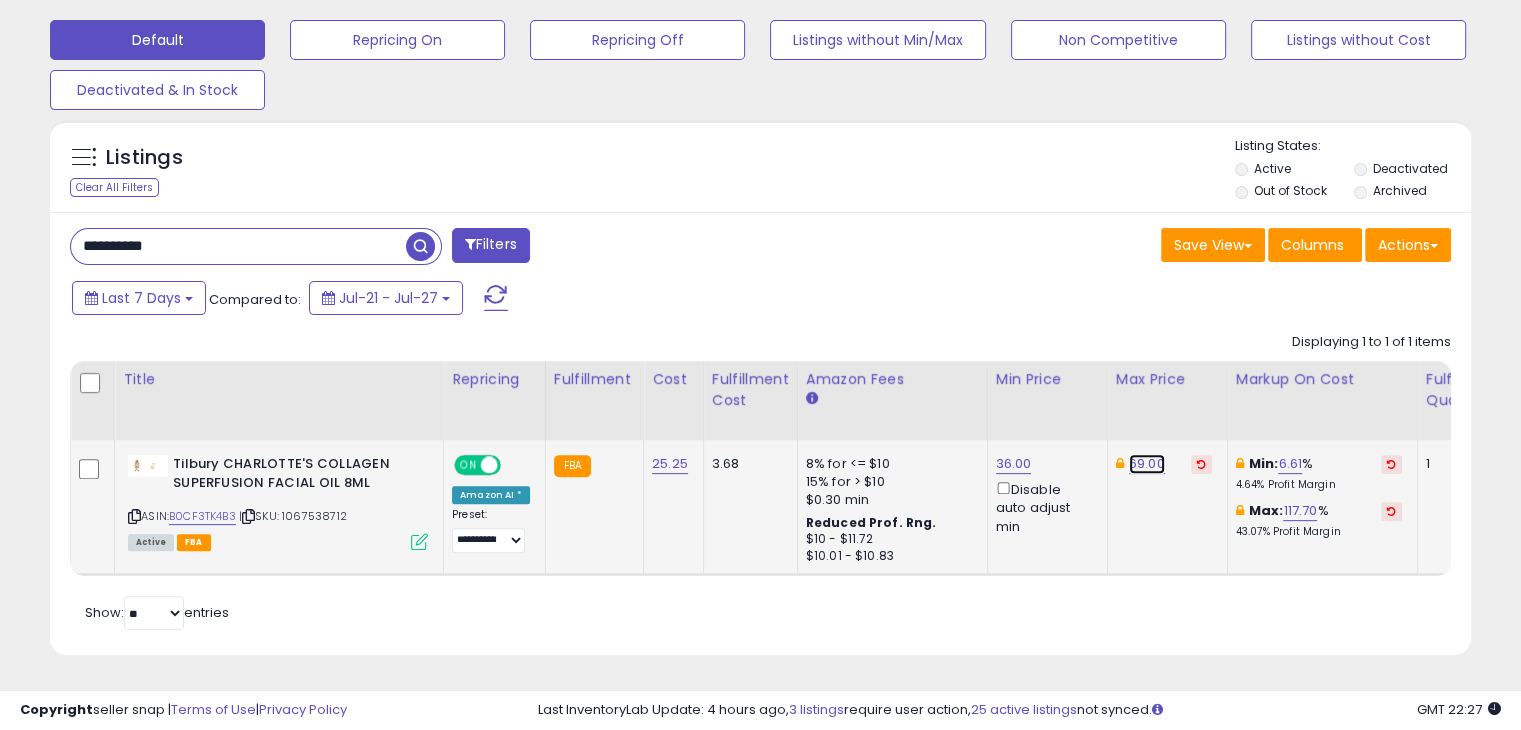 click on "69.00" at bounding box center [1147, 464] 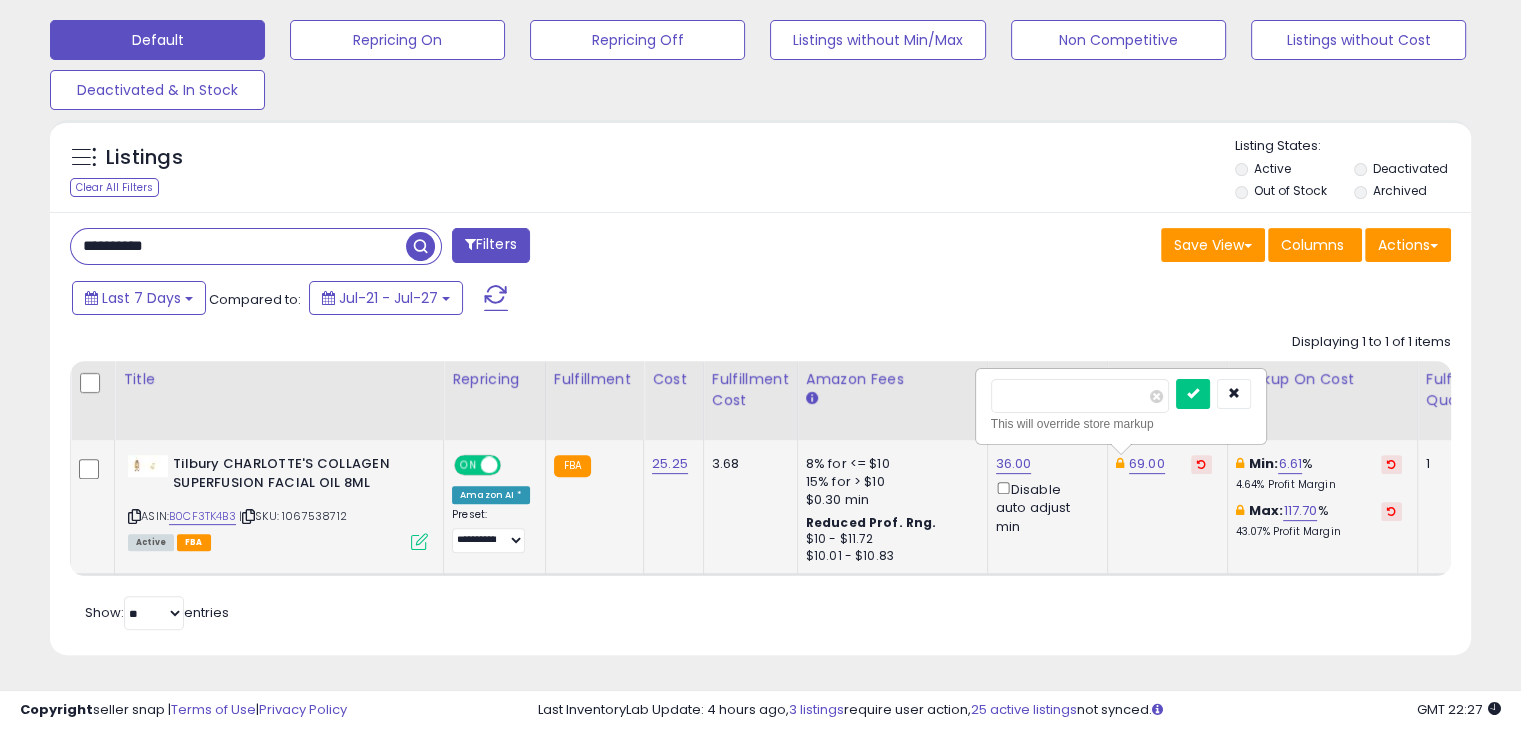 click on "*****" at bounding box center (1080, 396) 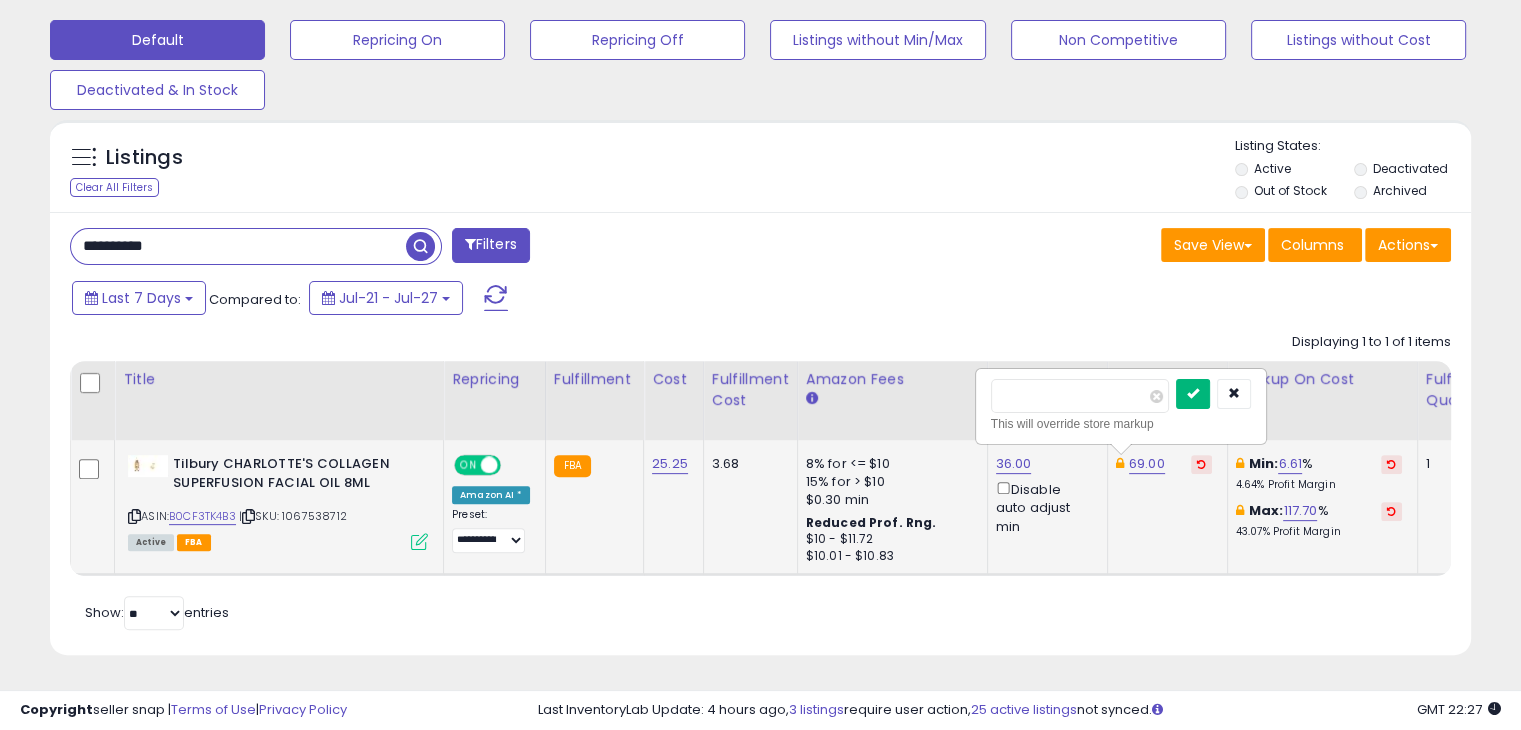 type on "*****" 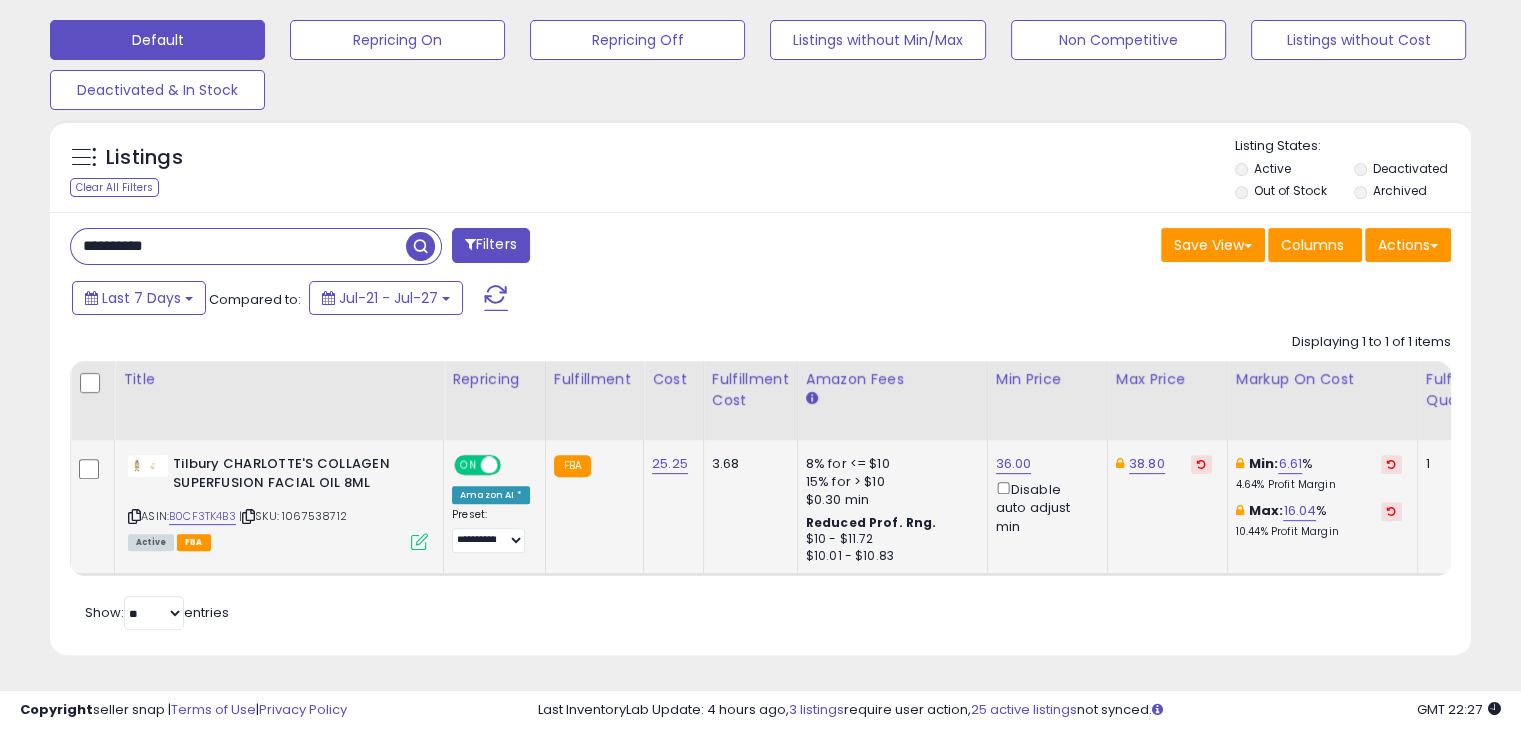 click on "**********" at bounding box center [408, 248] 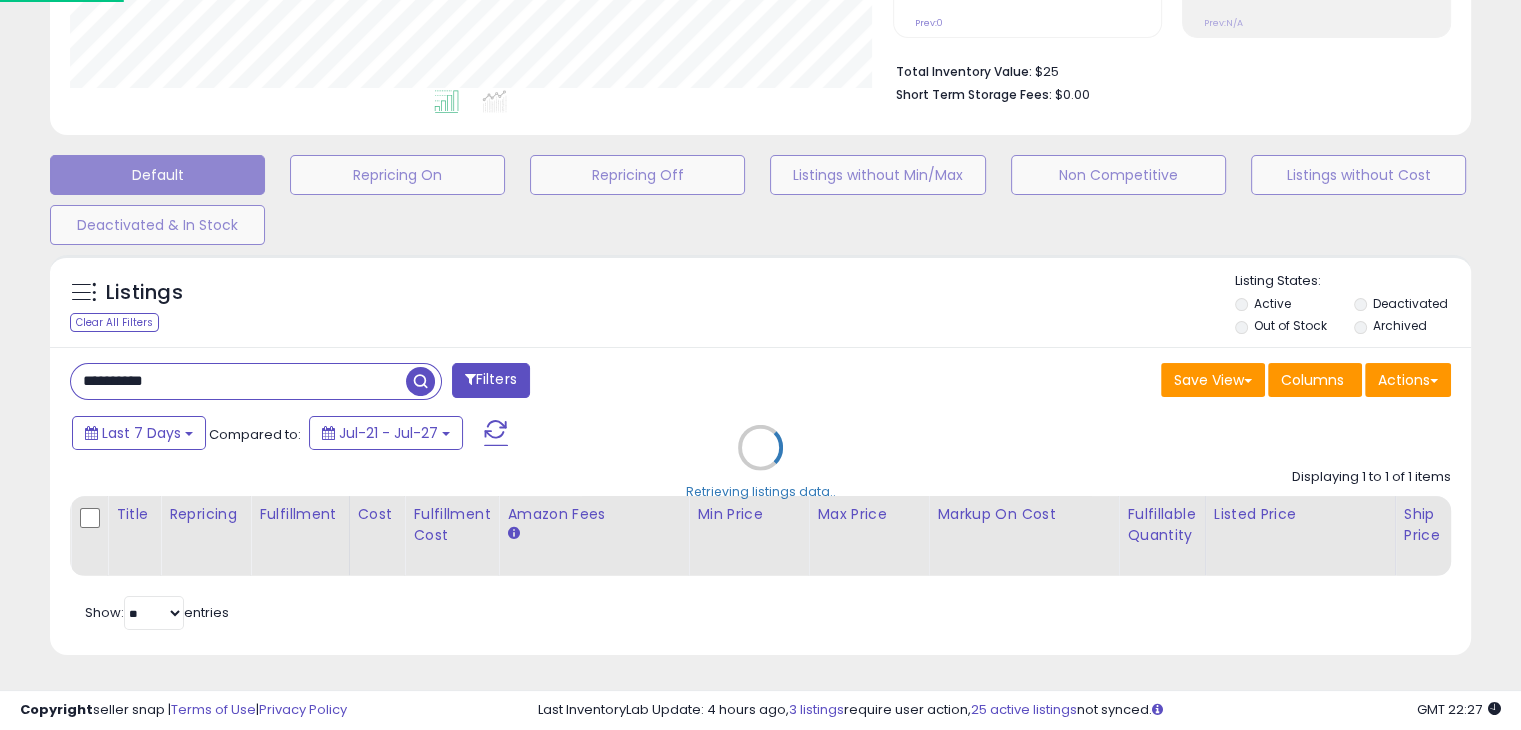 scroll, scrollTop: 999589, scrollLeft: 999168, axis: both 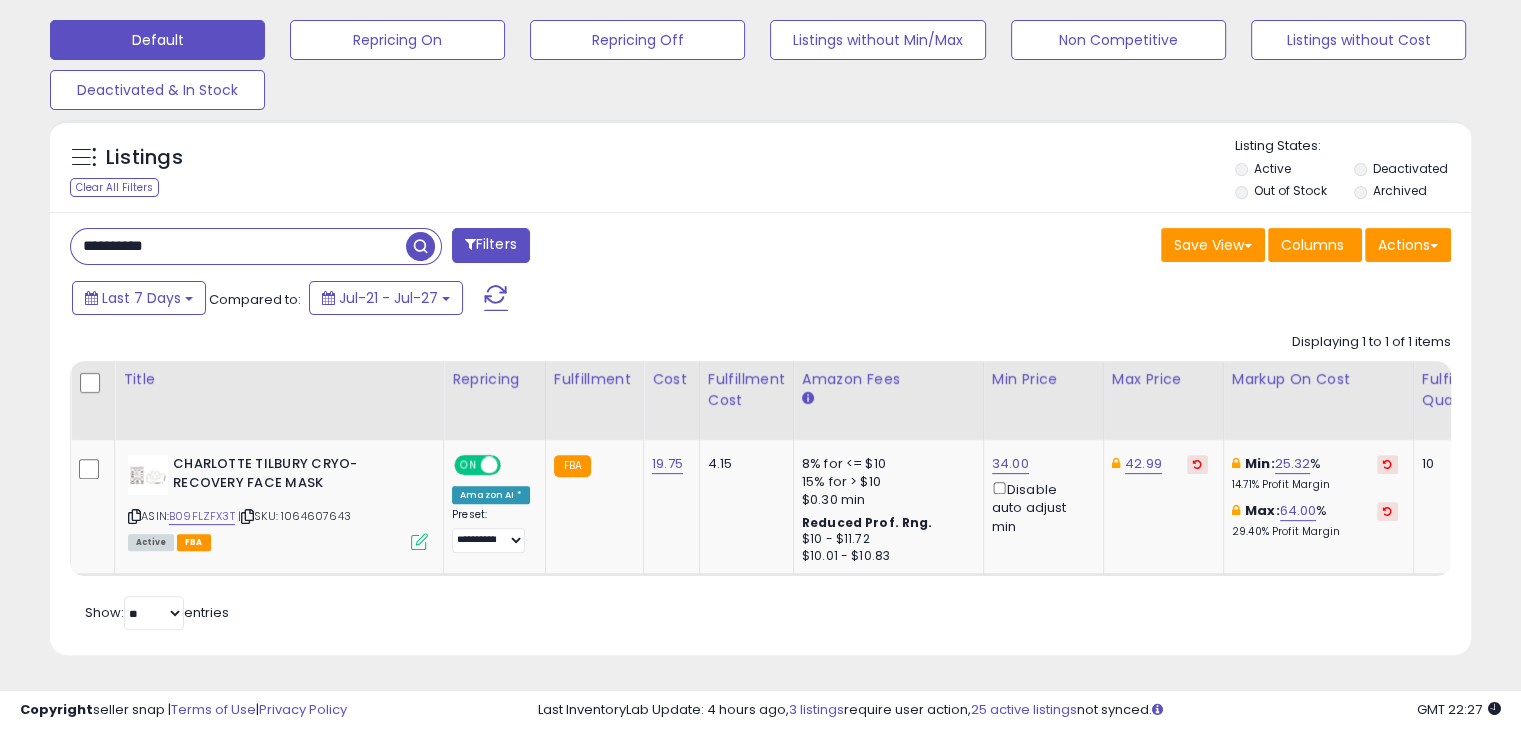 click on "**********" at bounding box center (238, 246) 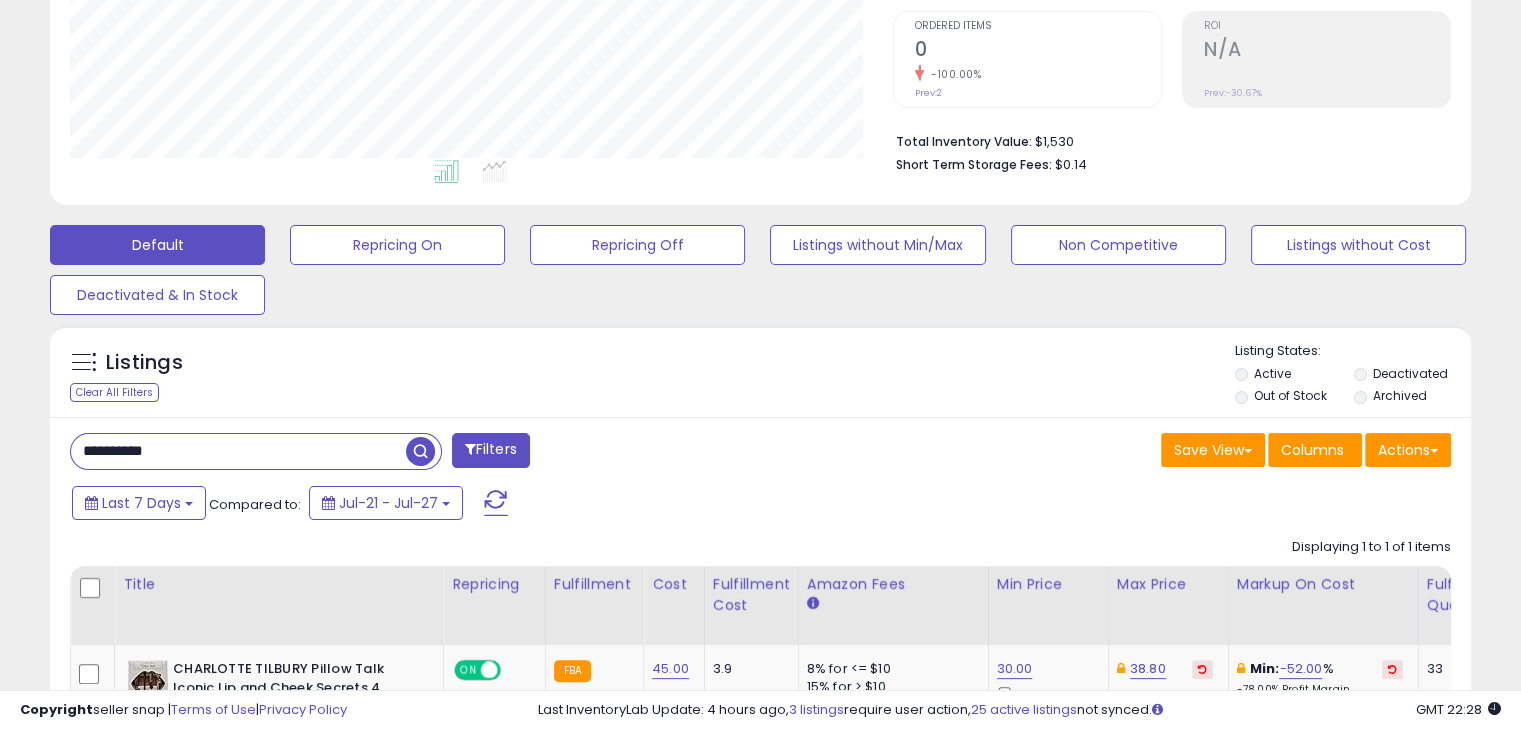 scroll, scrollTop: 29, scrollLeft: 0, axis: vertical 